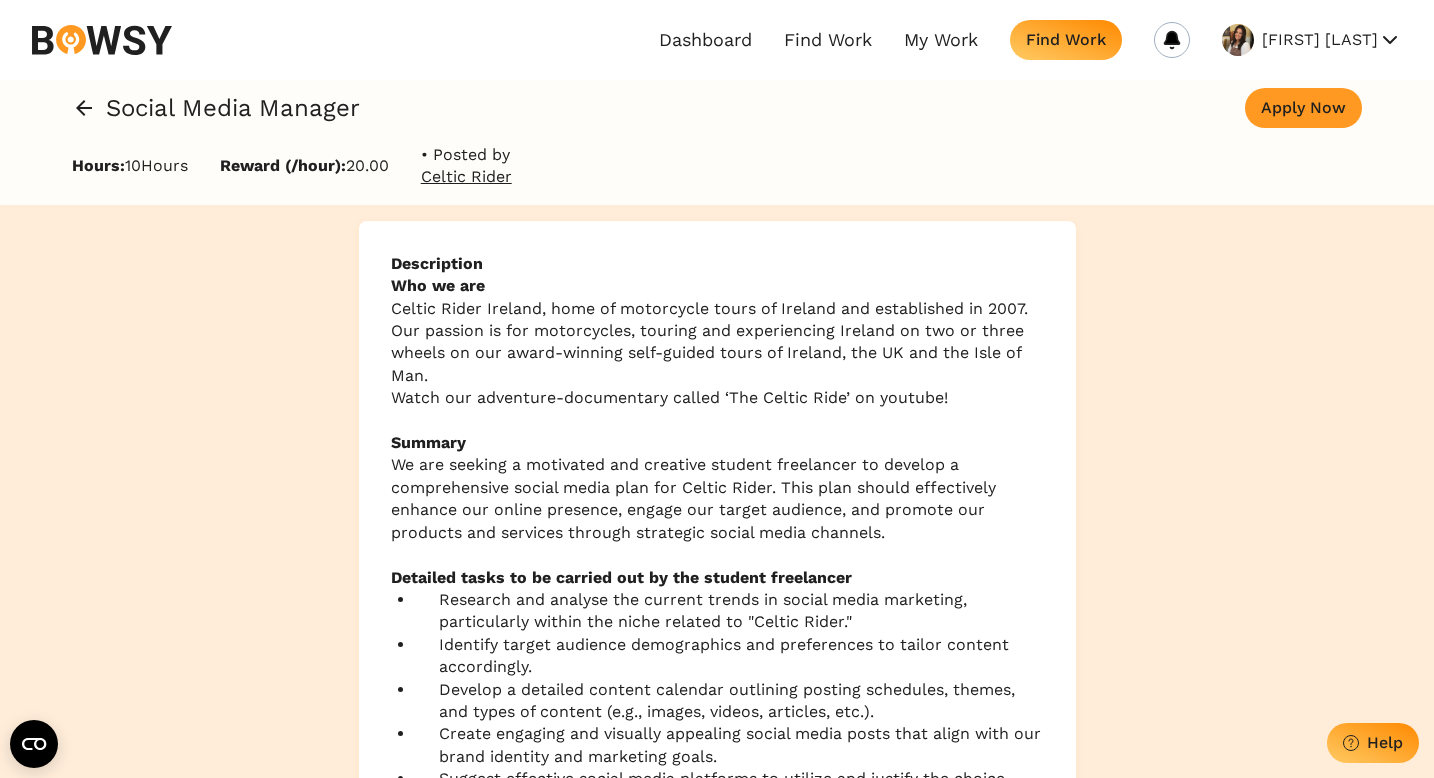 scroll, scrollTop: 0, scrollLeft: 0, axis: both 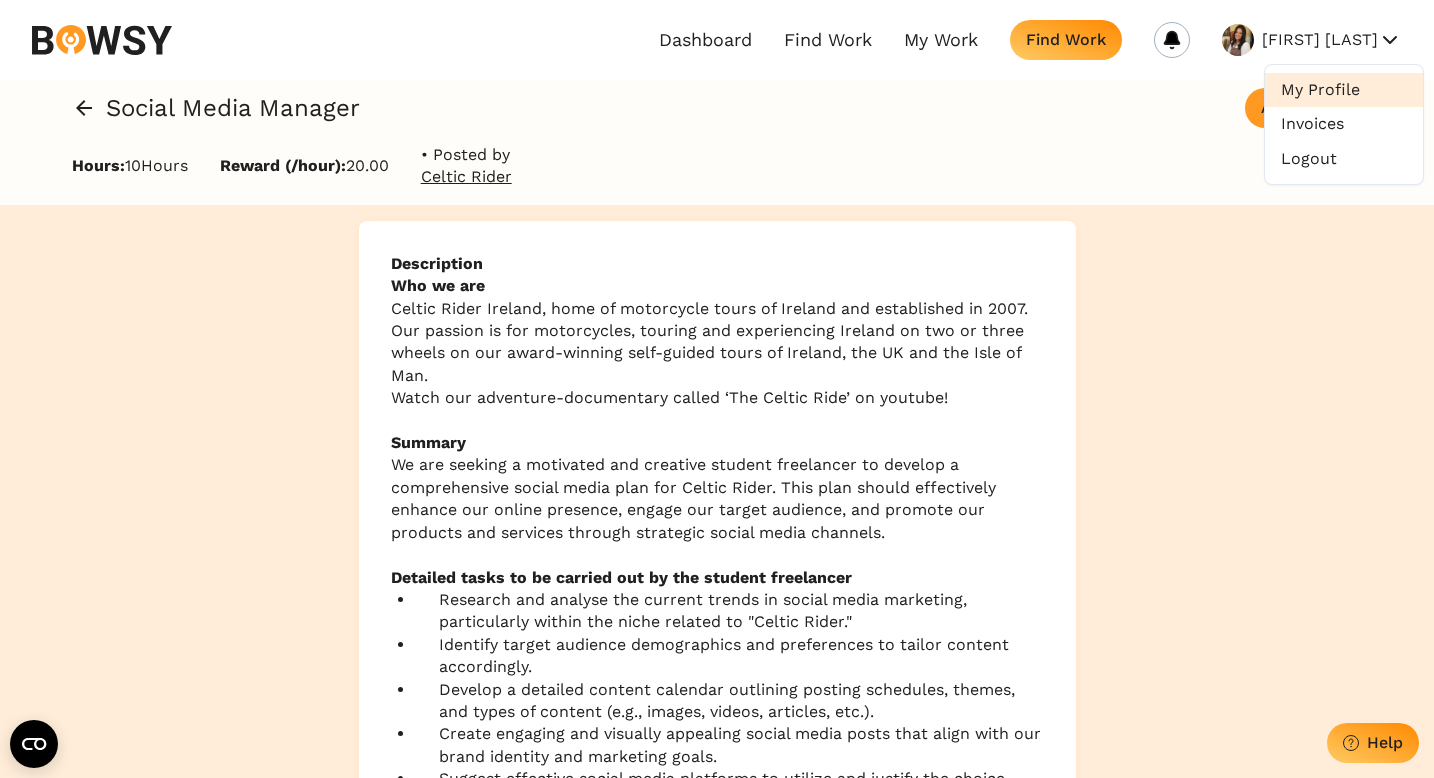 click on "My Profile" at bounding box center (1344, 90) 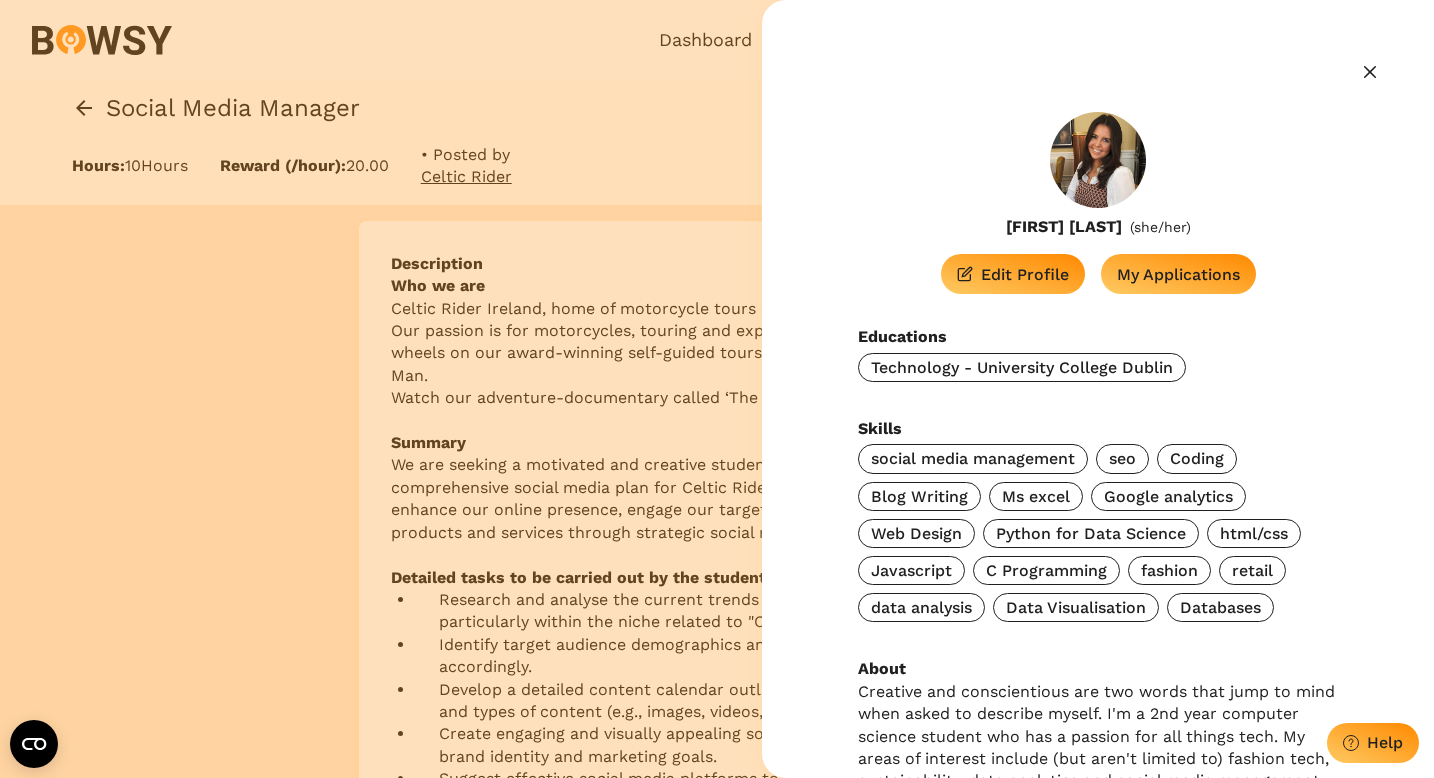 scroll, scrollTop: 6, scrollLeft: 0, axis: vertical 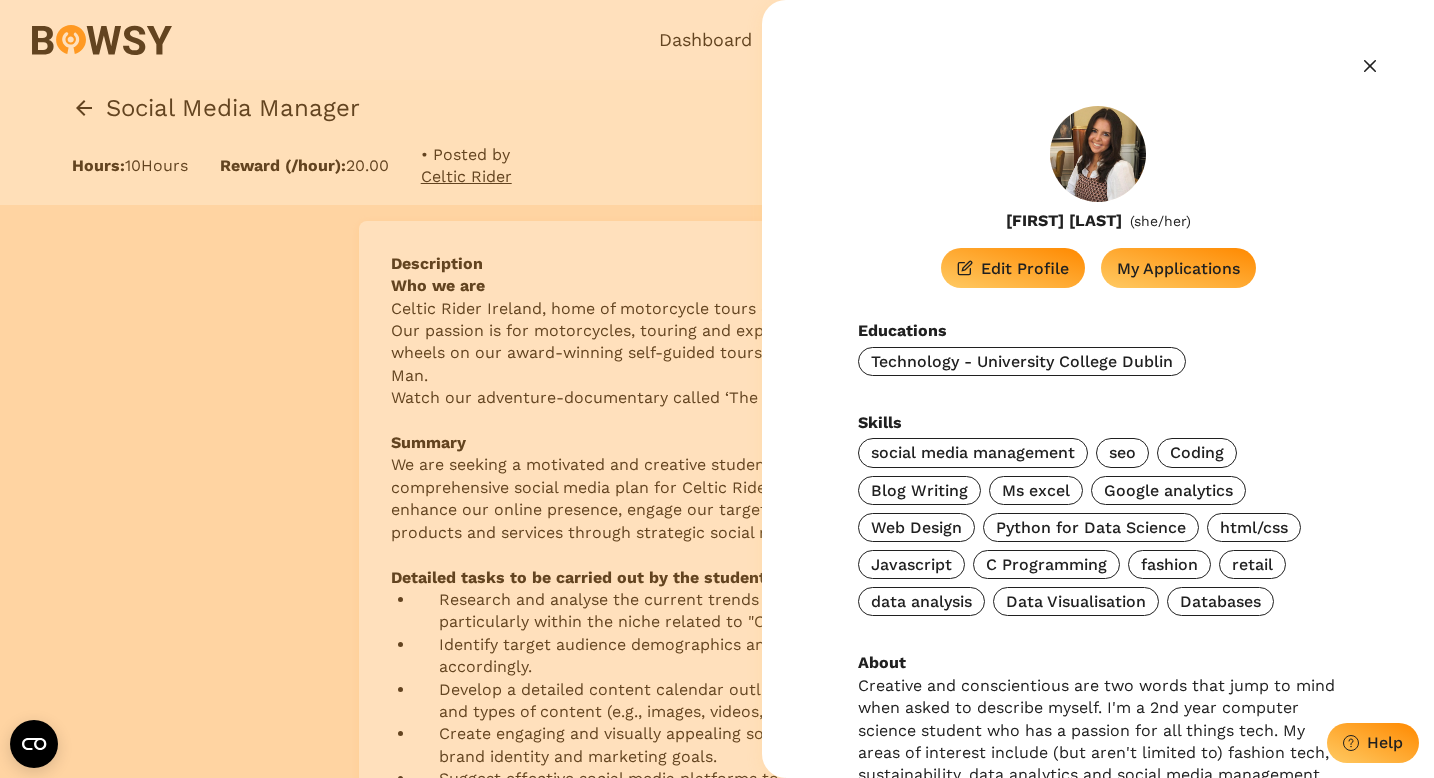 click on "Treasa Murphy  ( she/her ) Edit Profile My Applications" at bounding box center [1098, 197] 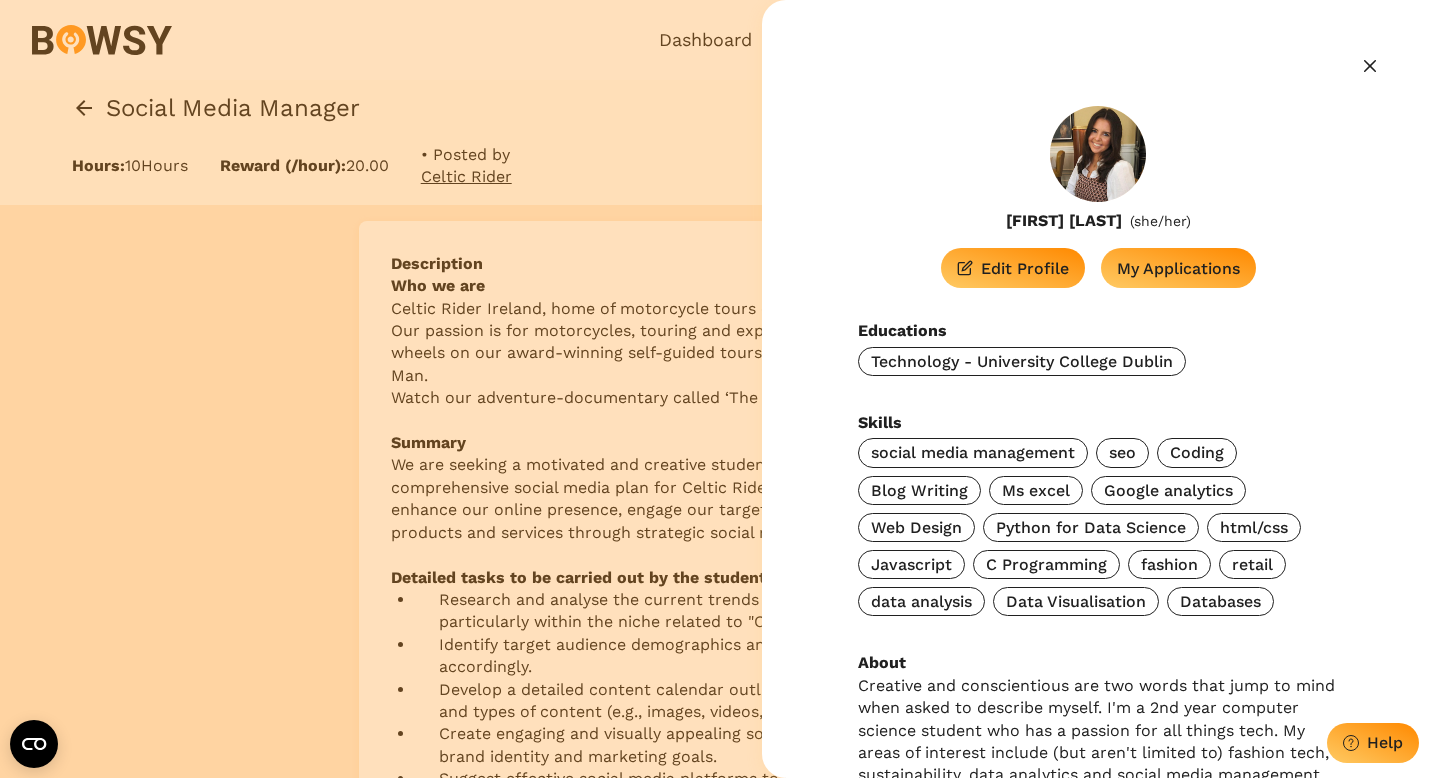 click on "Edit Profile" at bounding box center [1025, 268] 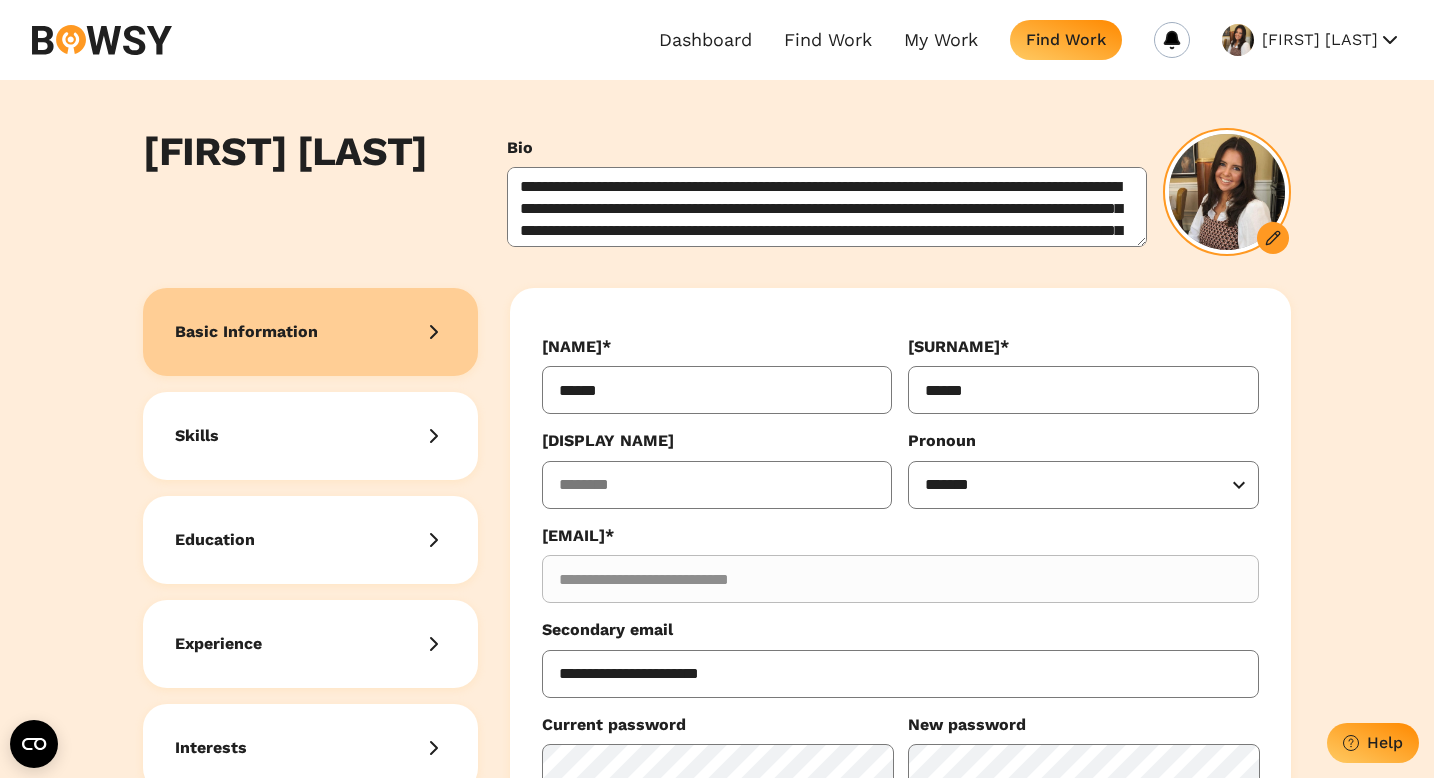 select on "**********" 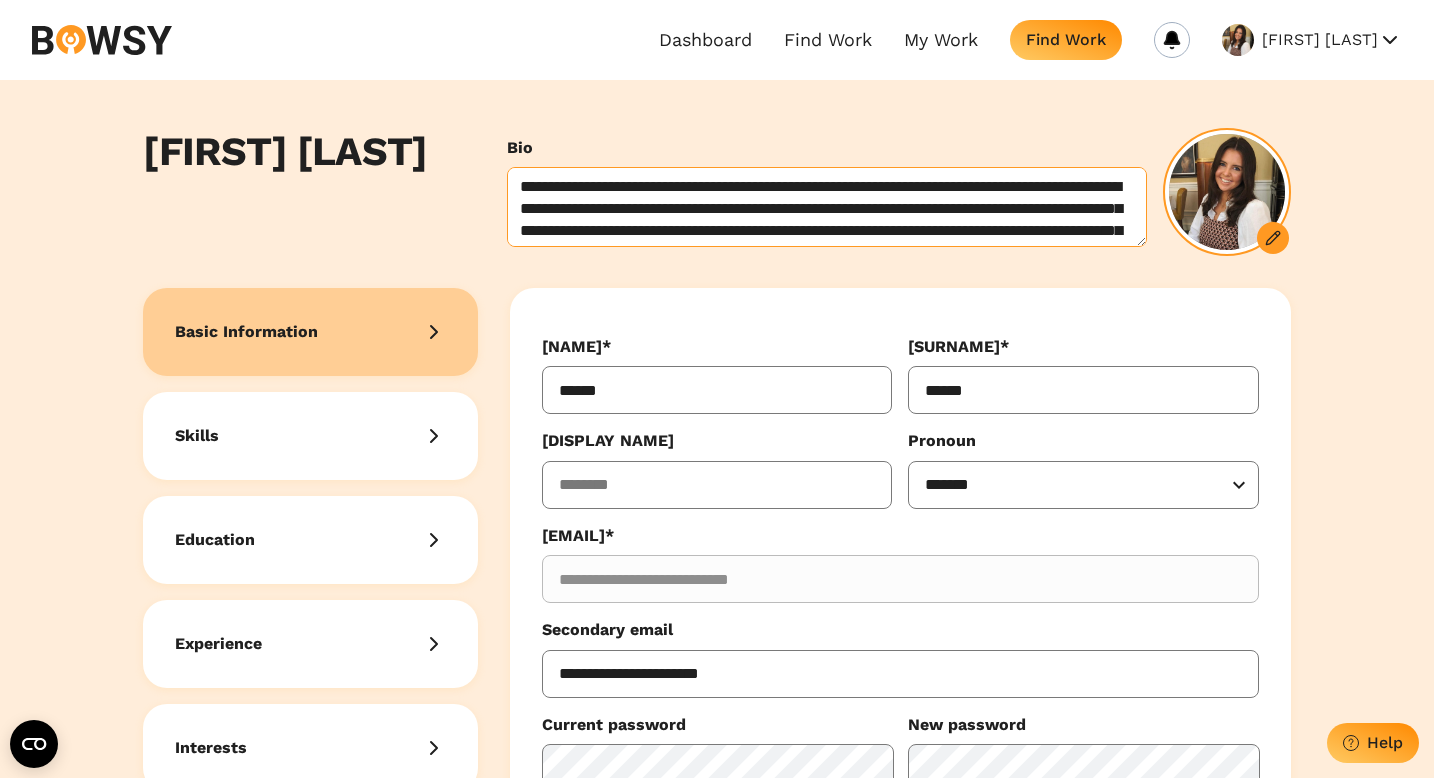click on "**********" at bounding box center (827, 207) 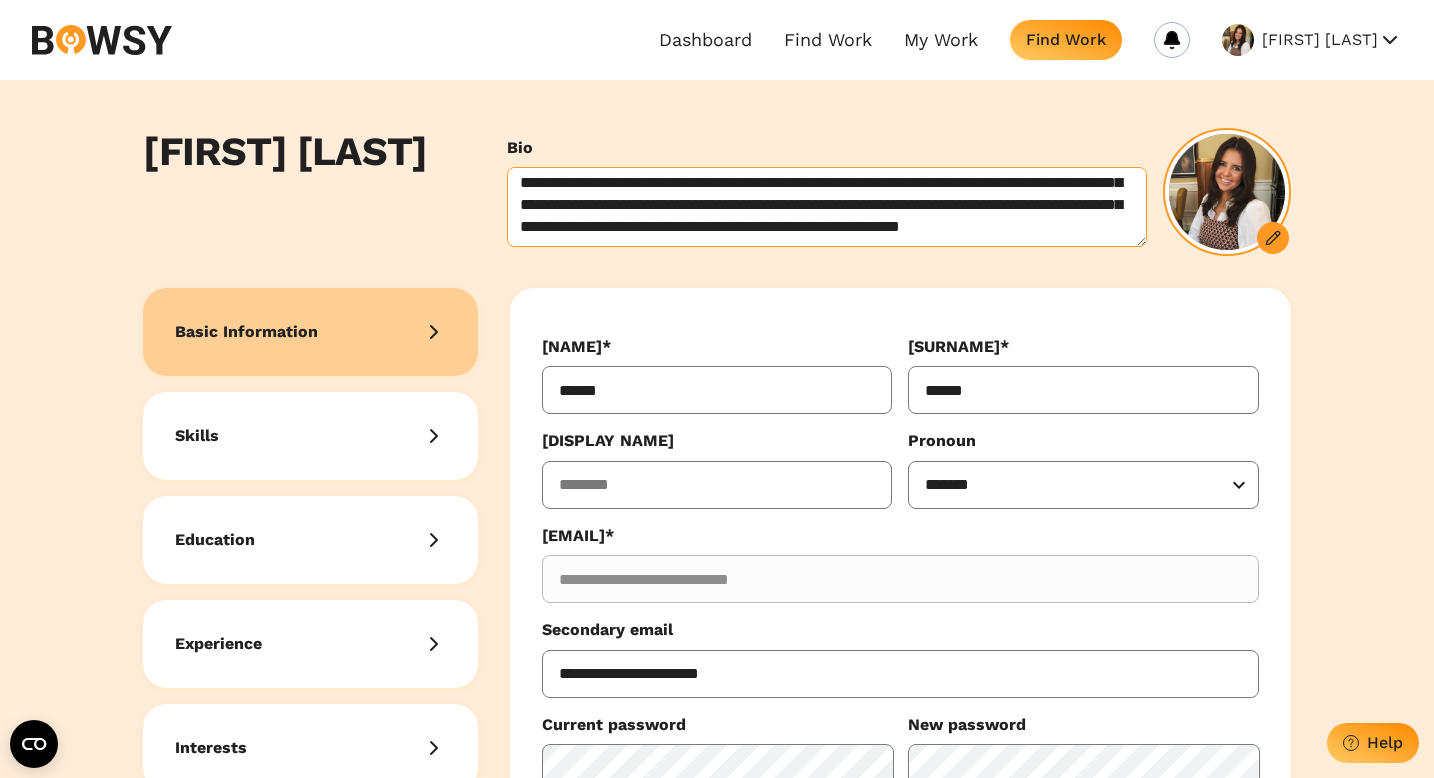 scroll, scrollTop: 0, scrollLeft: 0, axis: both 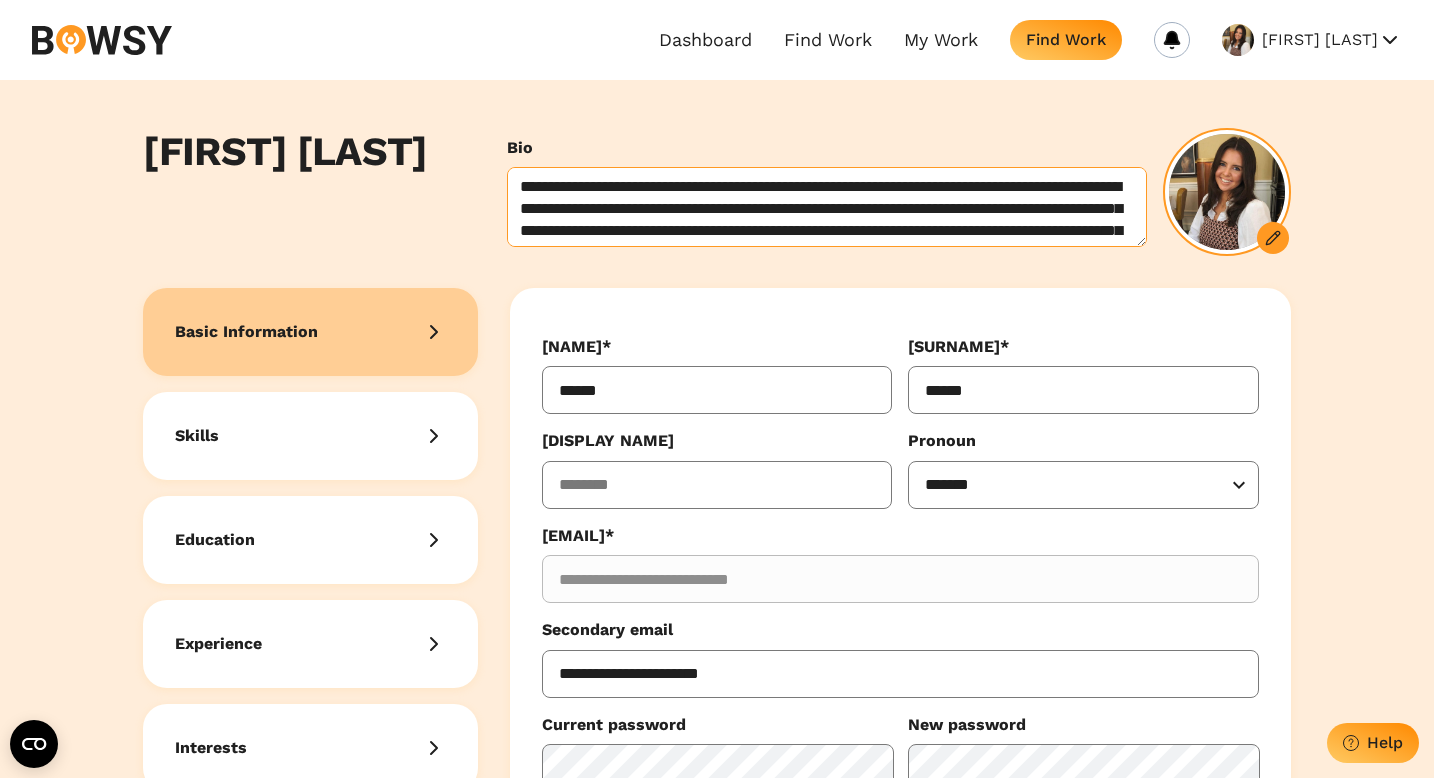 drag, startPoint x: 1104, startPoint y: 238, endPoint x: 459, endPoint y: 141, distance: 652.253 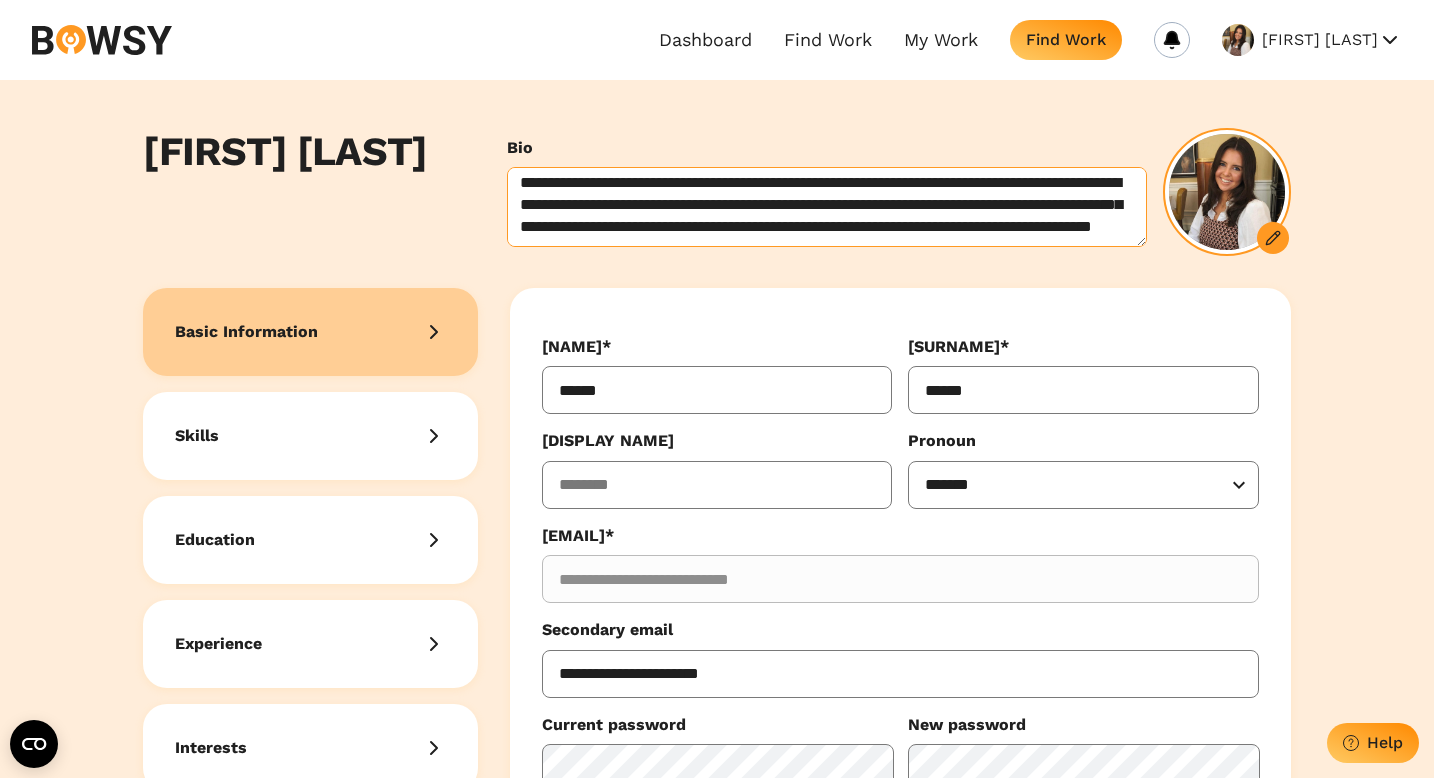 scroll, scrollTop: 0, scrollLeft: 0, axis: both 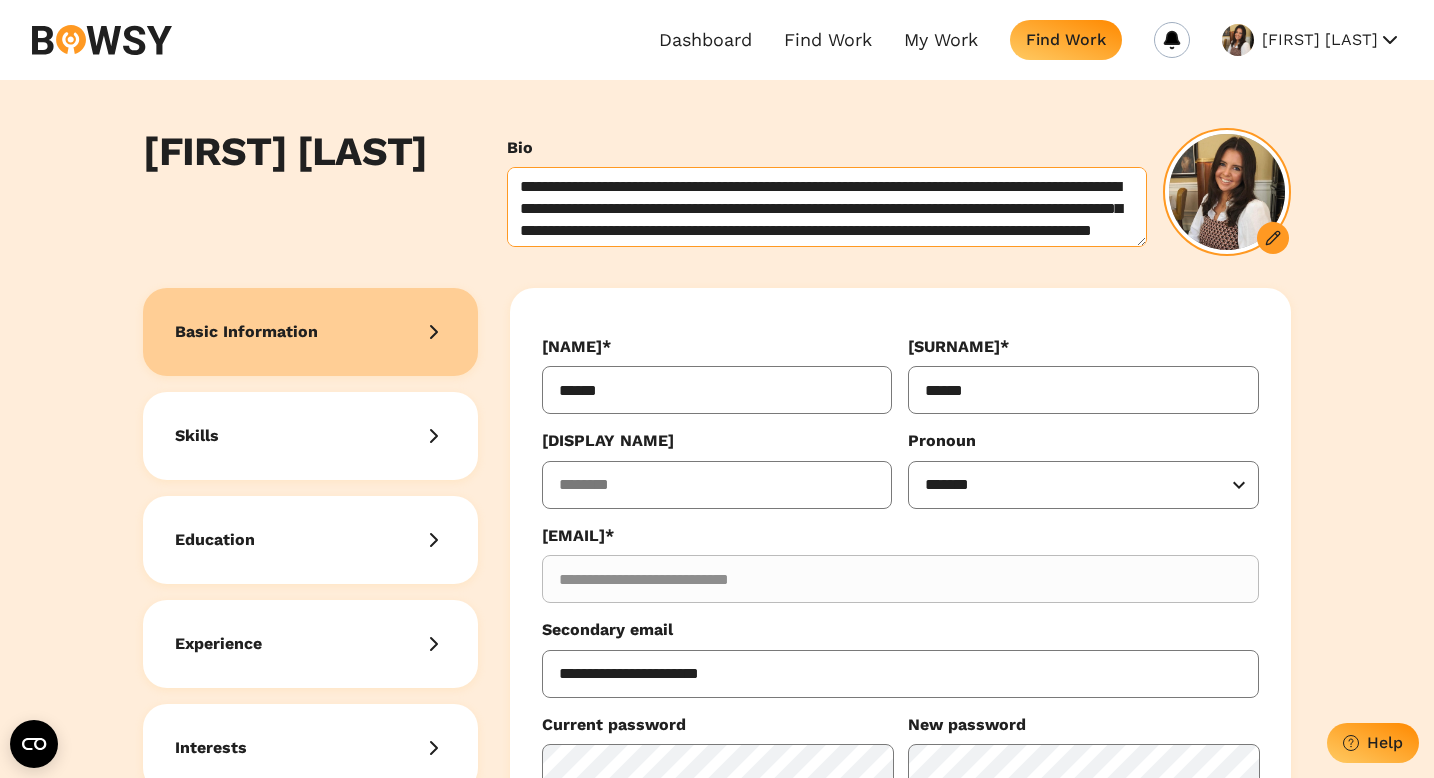click on "**********" at bounding box center (827, 207) 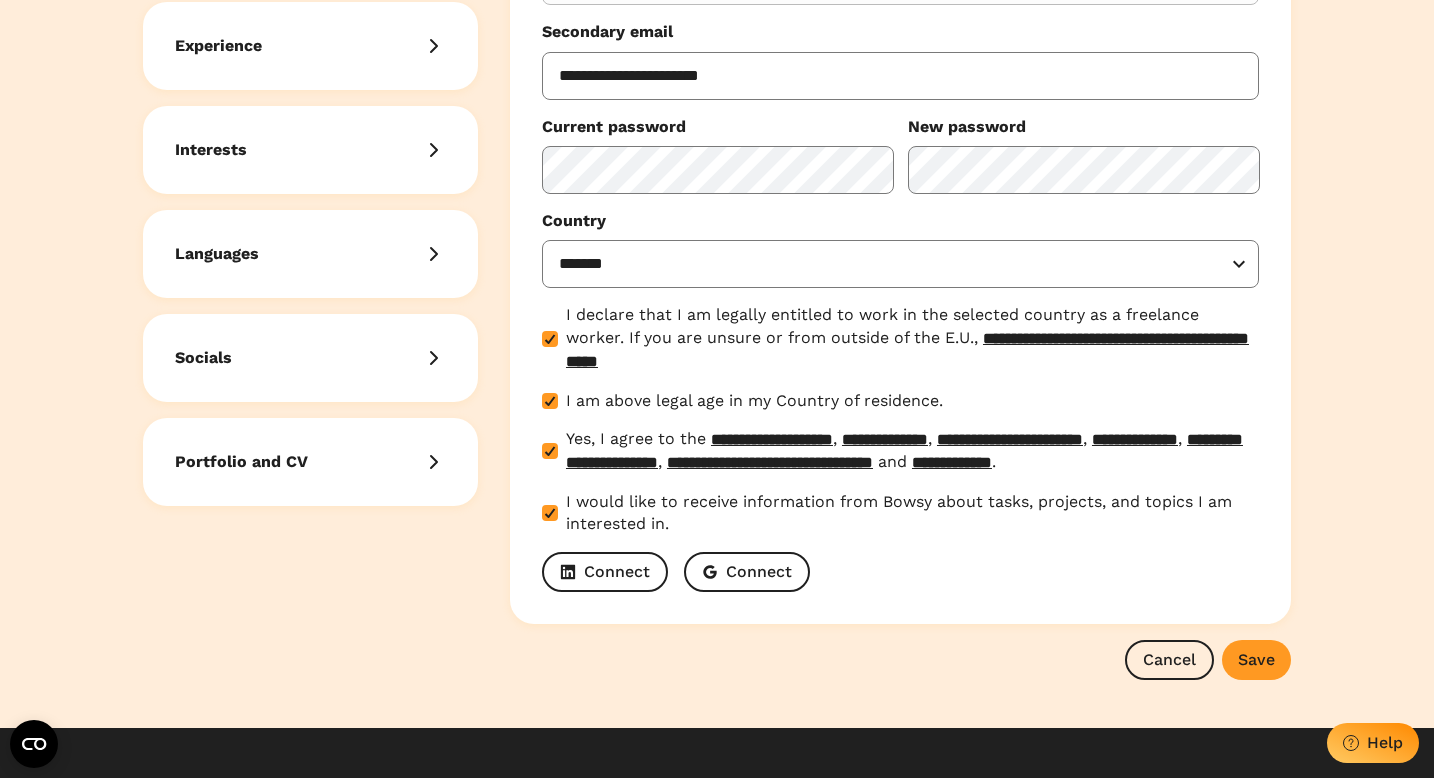 scroll, scrollTop: 850, scrollLeft: 0, axis: vertical 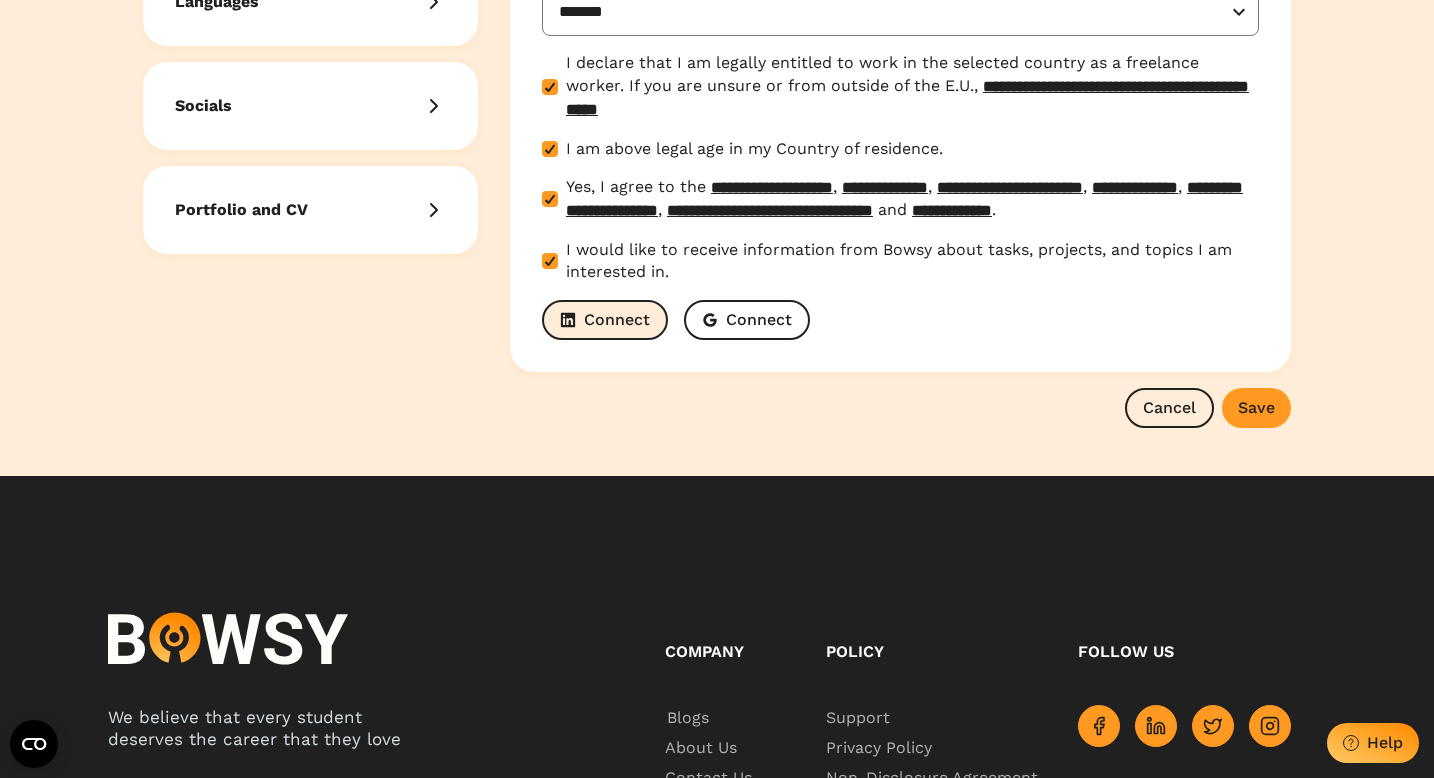 type on "**********" 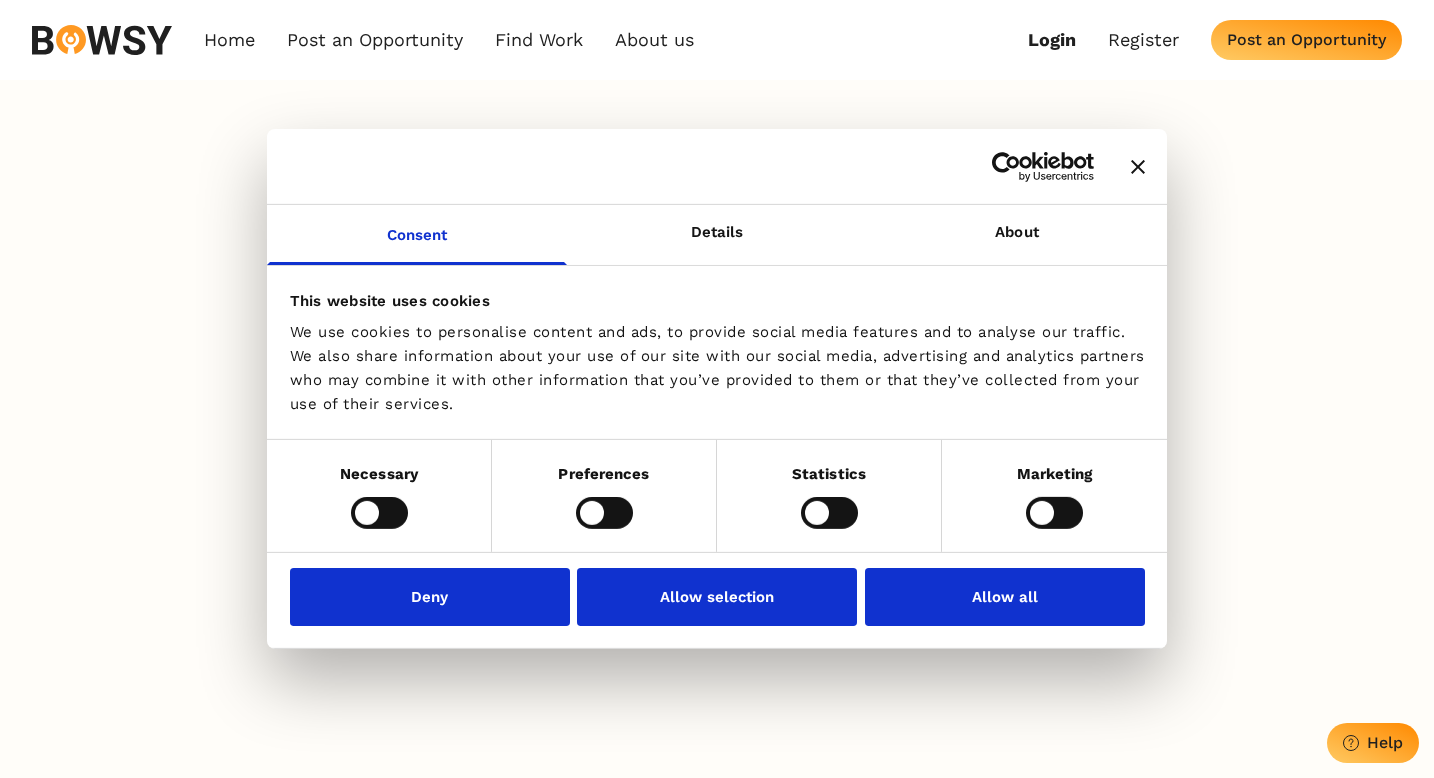 scroll, scrollTop: 0, scrollLeft: 0, axis: both 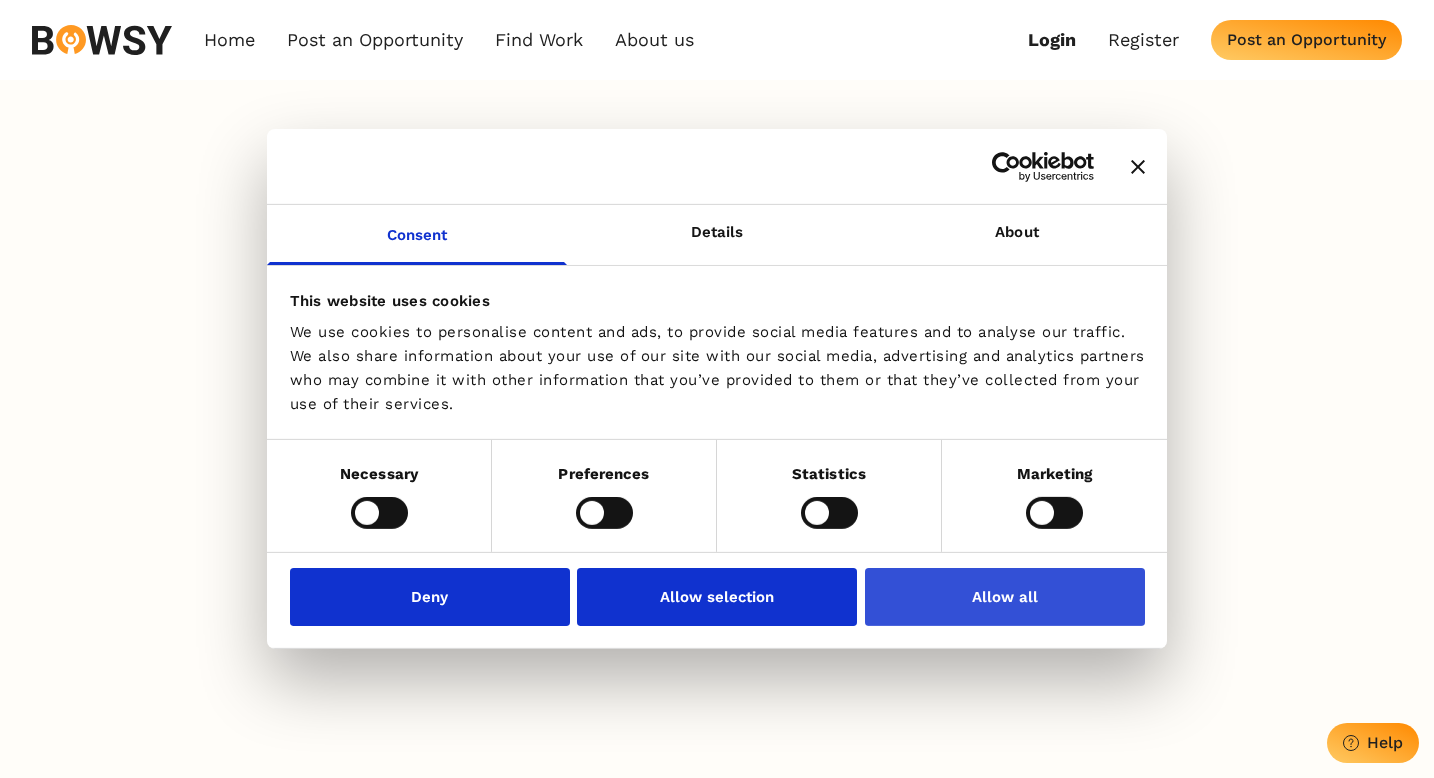type on "**********" 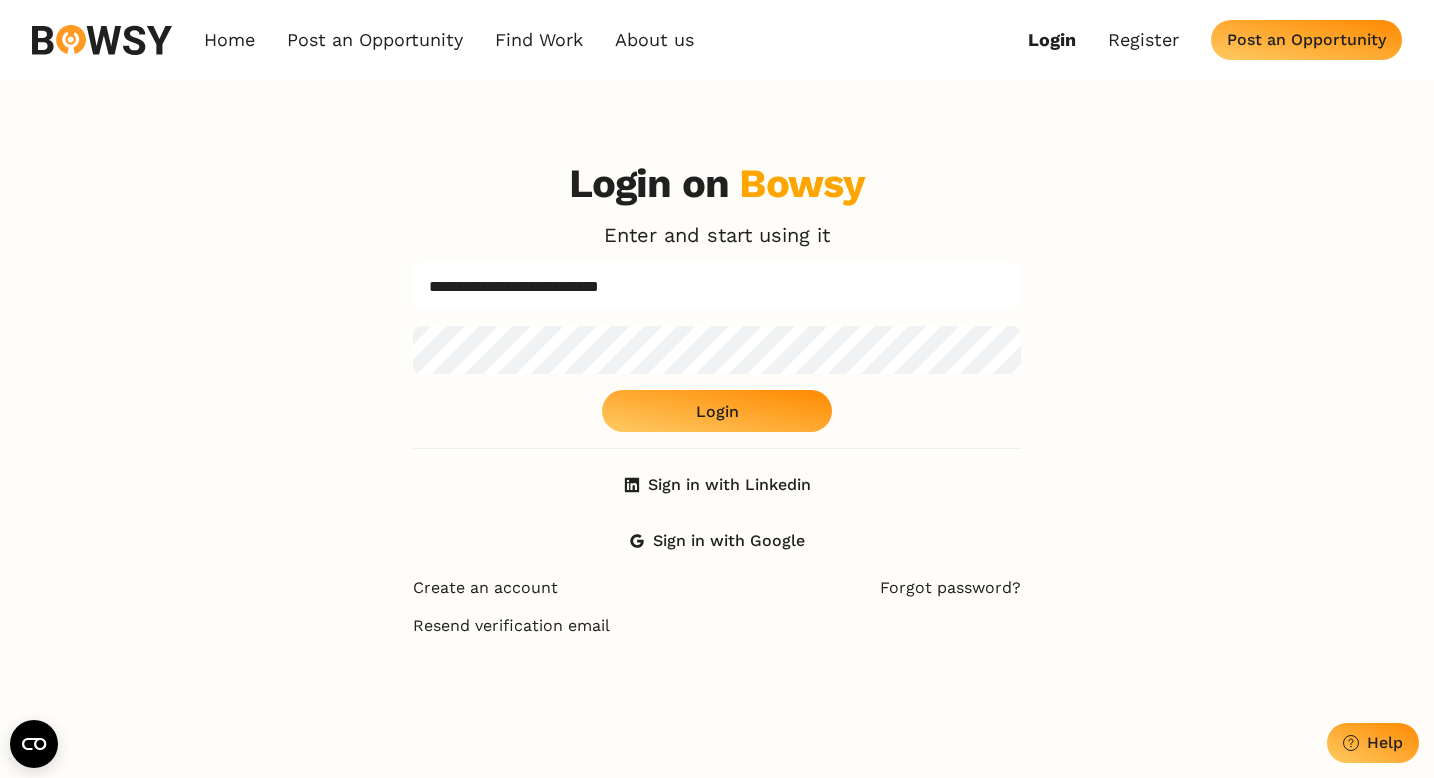 click on "Login" at bounding box center [717, 411] 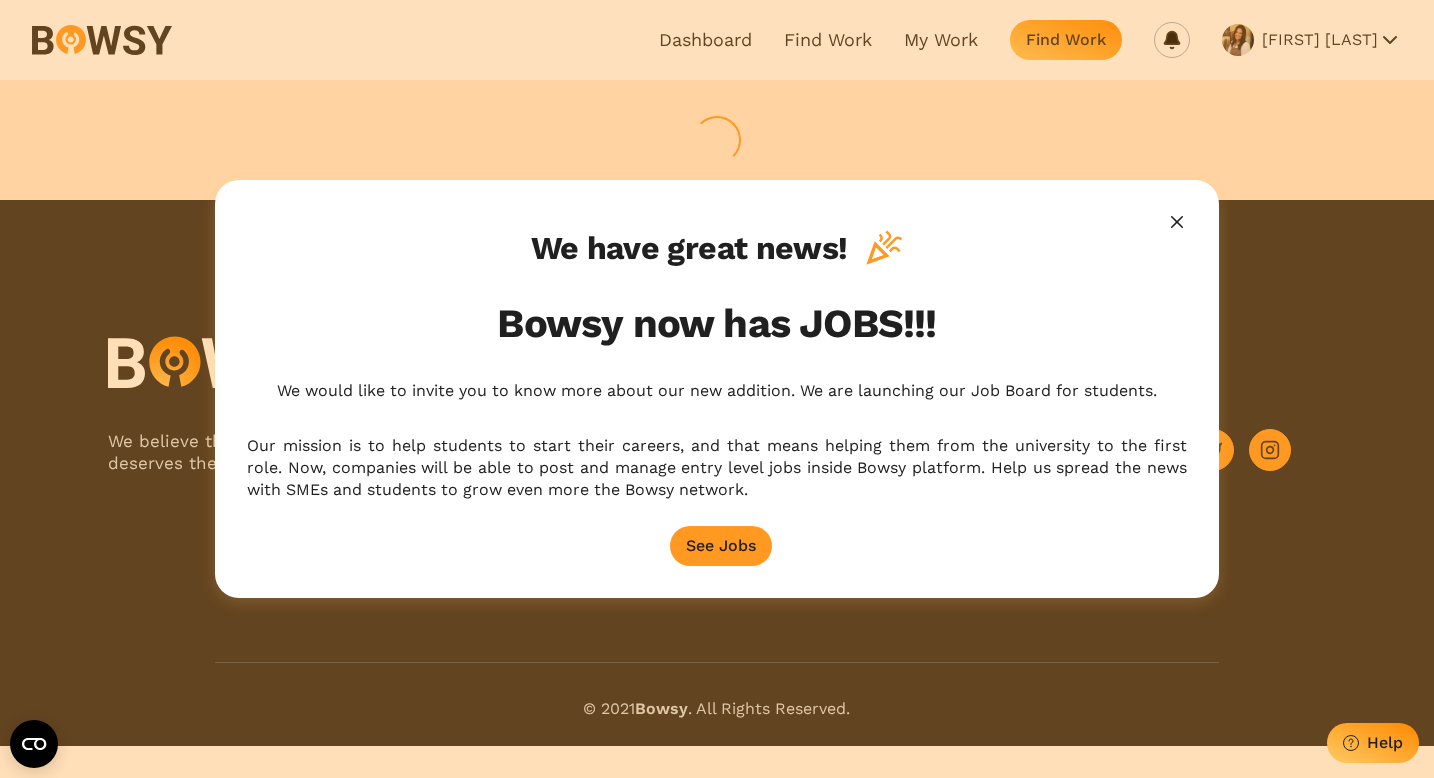 scroll, scrollTop: 0, scrollLeft: 0, axis: both 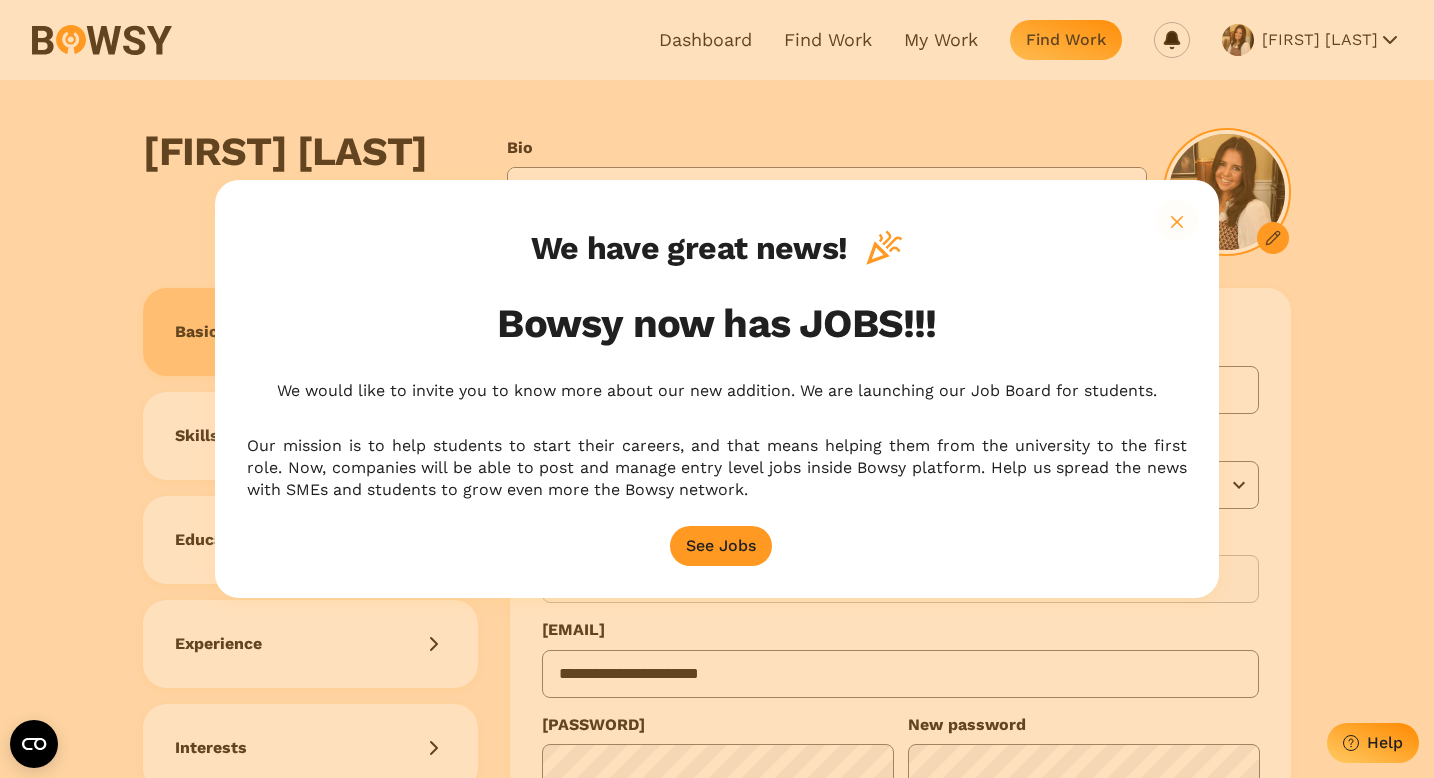 click at bounding box center (1177, 220) 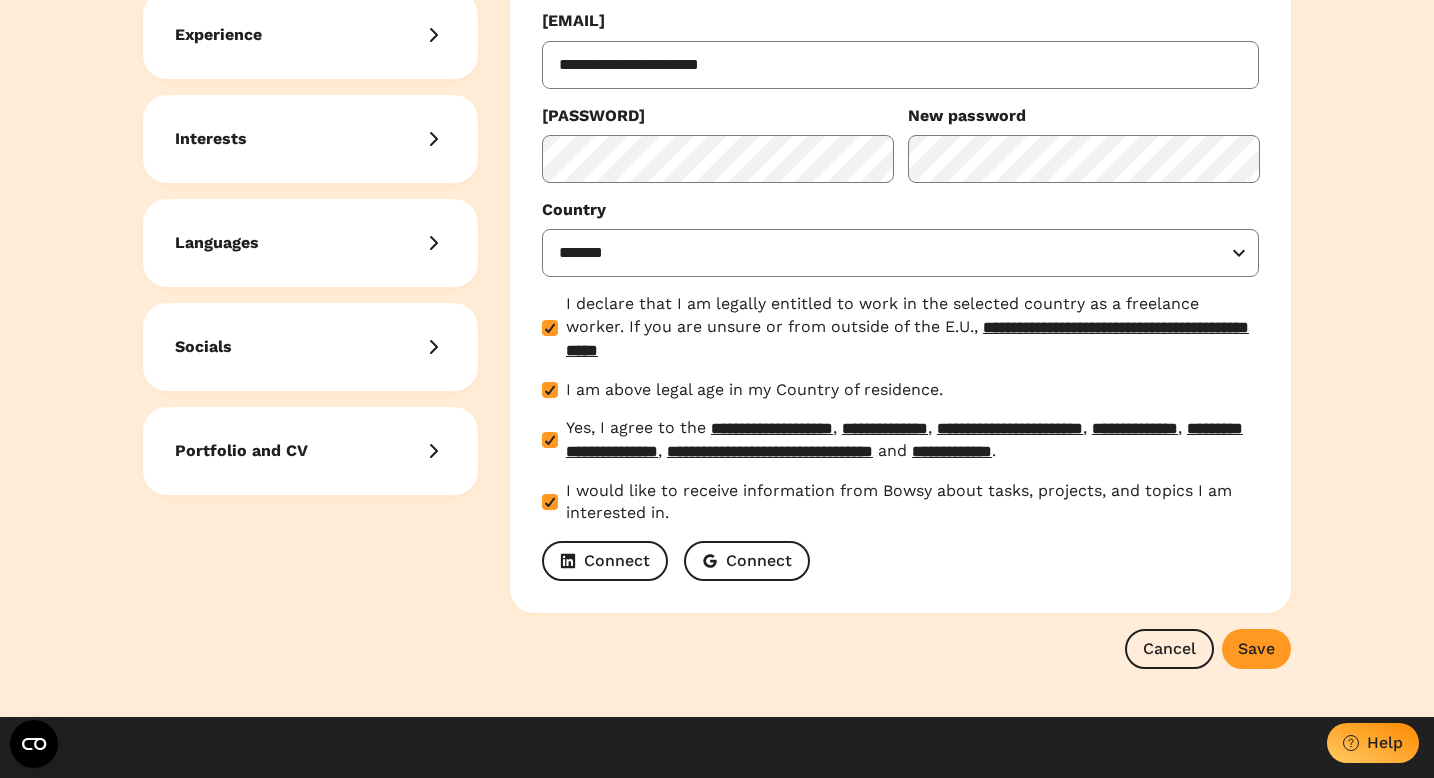 scroll, scrollTop: 992, scrollLeft: 0, axis: vertical 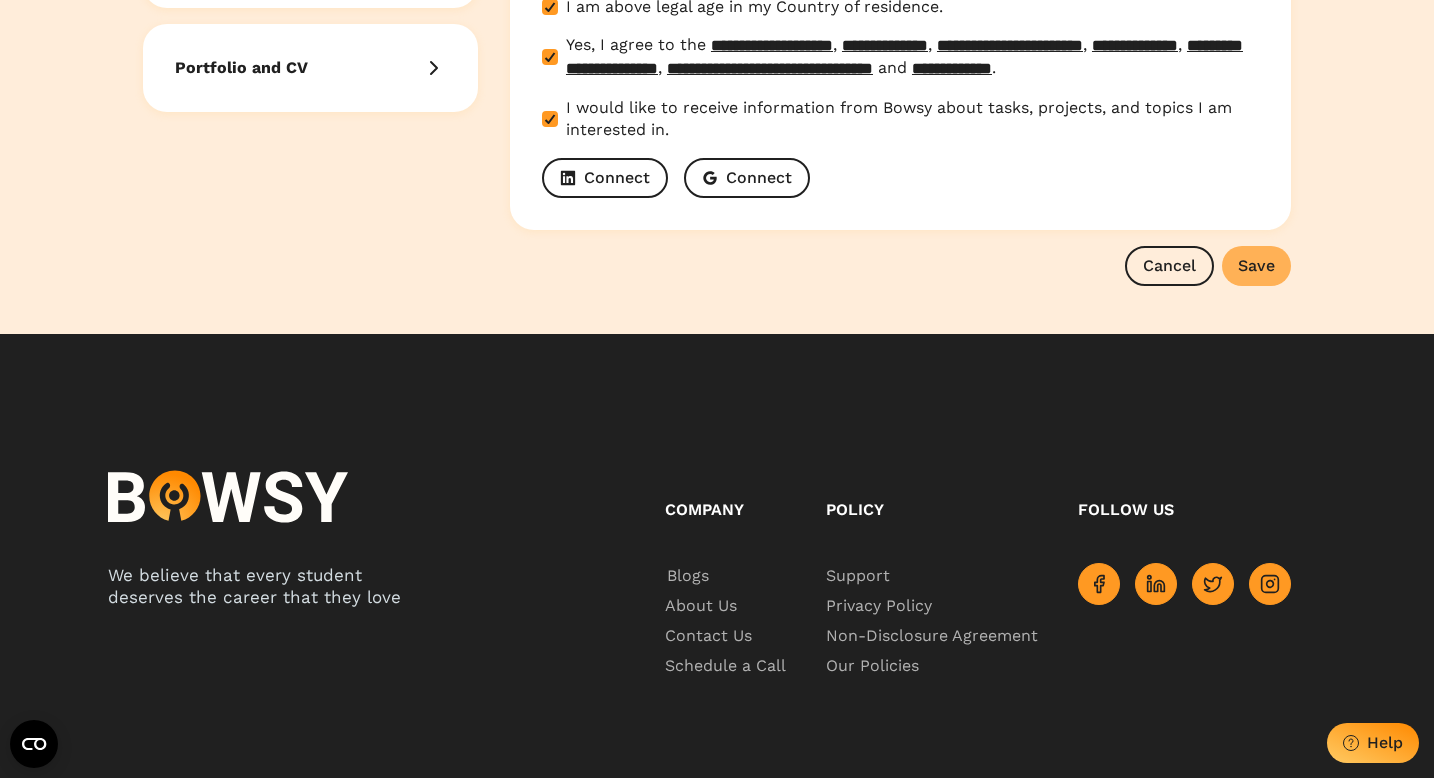 click on "Save" at bounding box center [1256, 265] 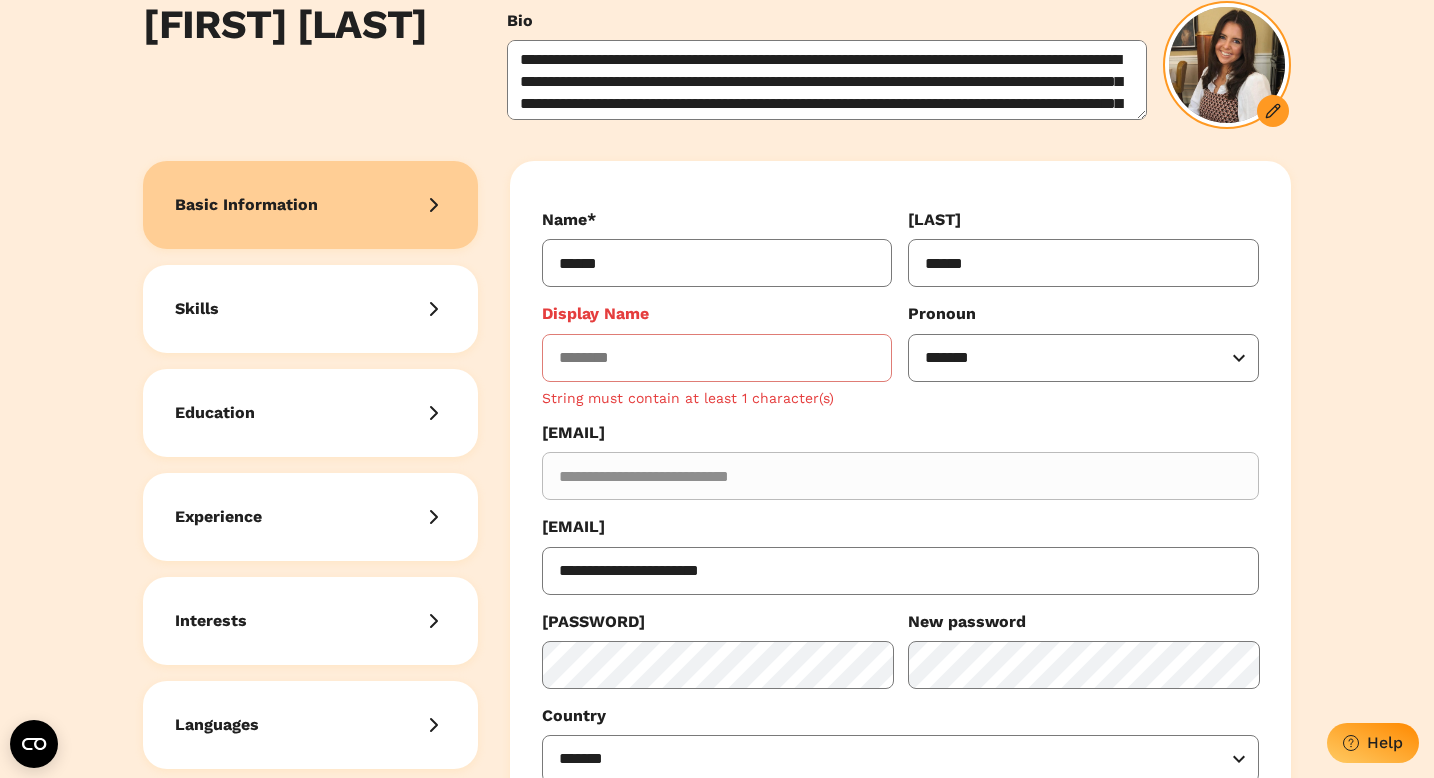 scroll, scrollTop: 96, scrollLeft: 0, axis: vertical 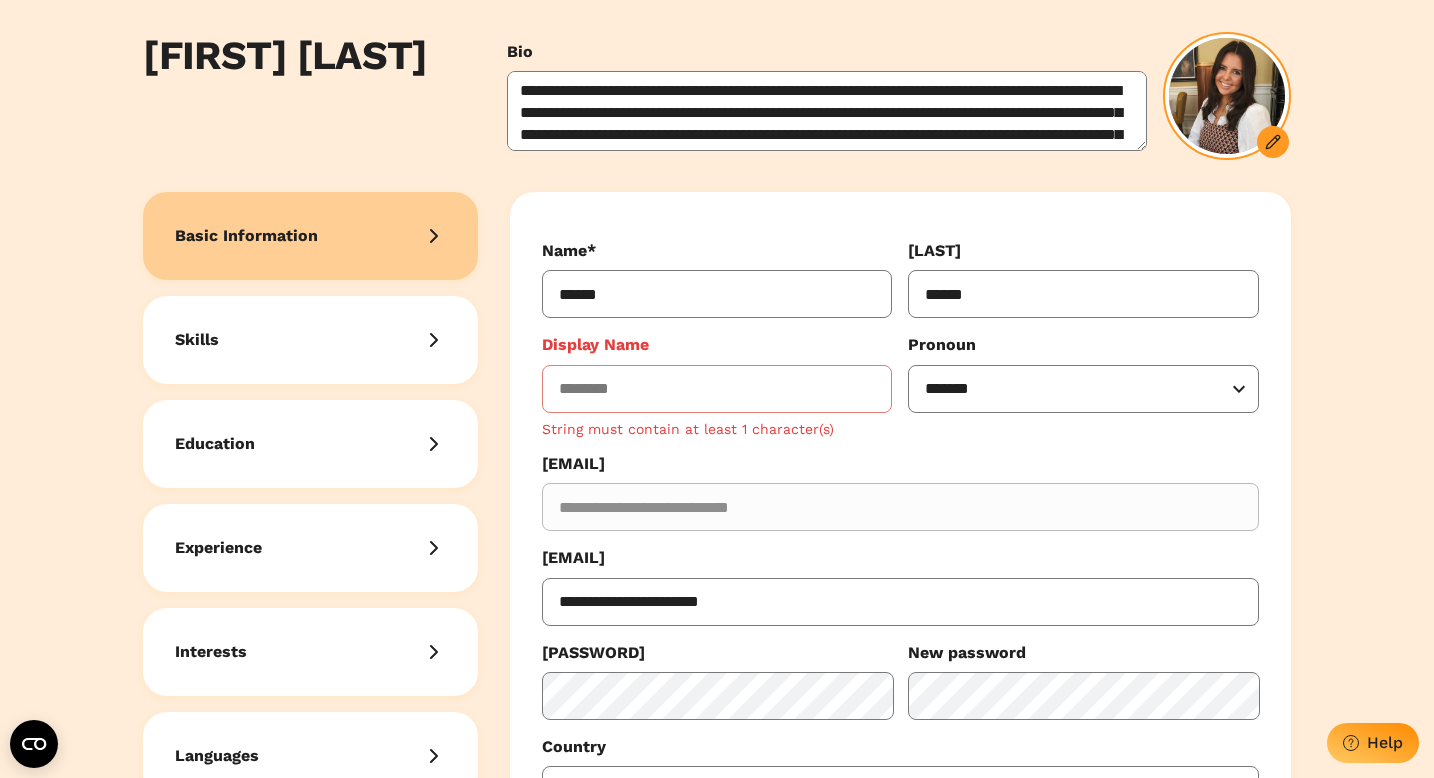 click on "Display Name" at bounding box center [717, 389] 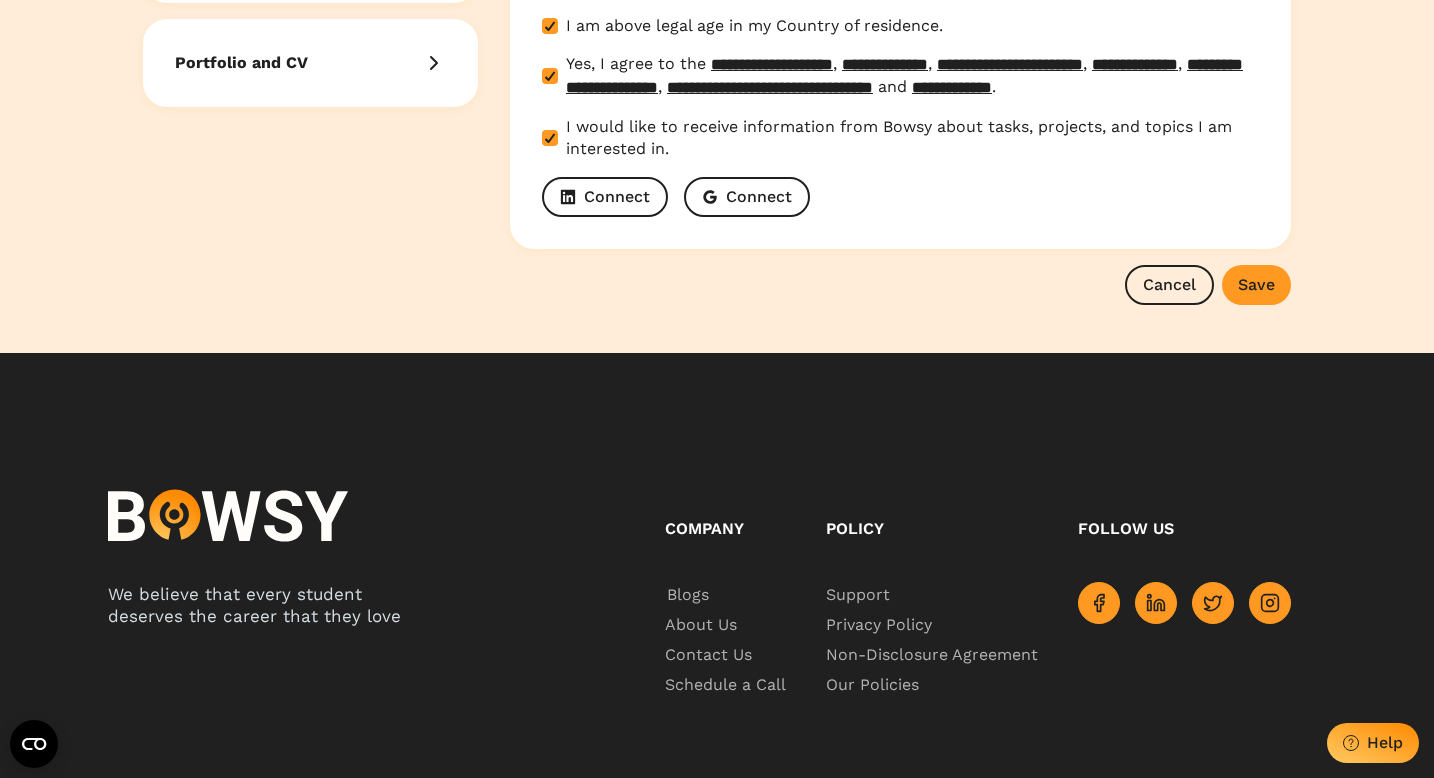 scroll, scrollTop: 1114, scrollLeft: 0, axis: vertical 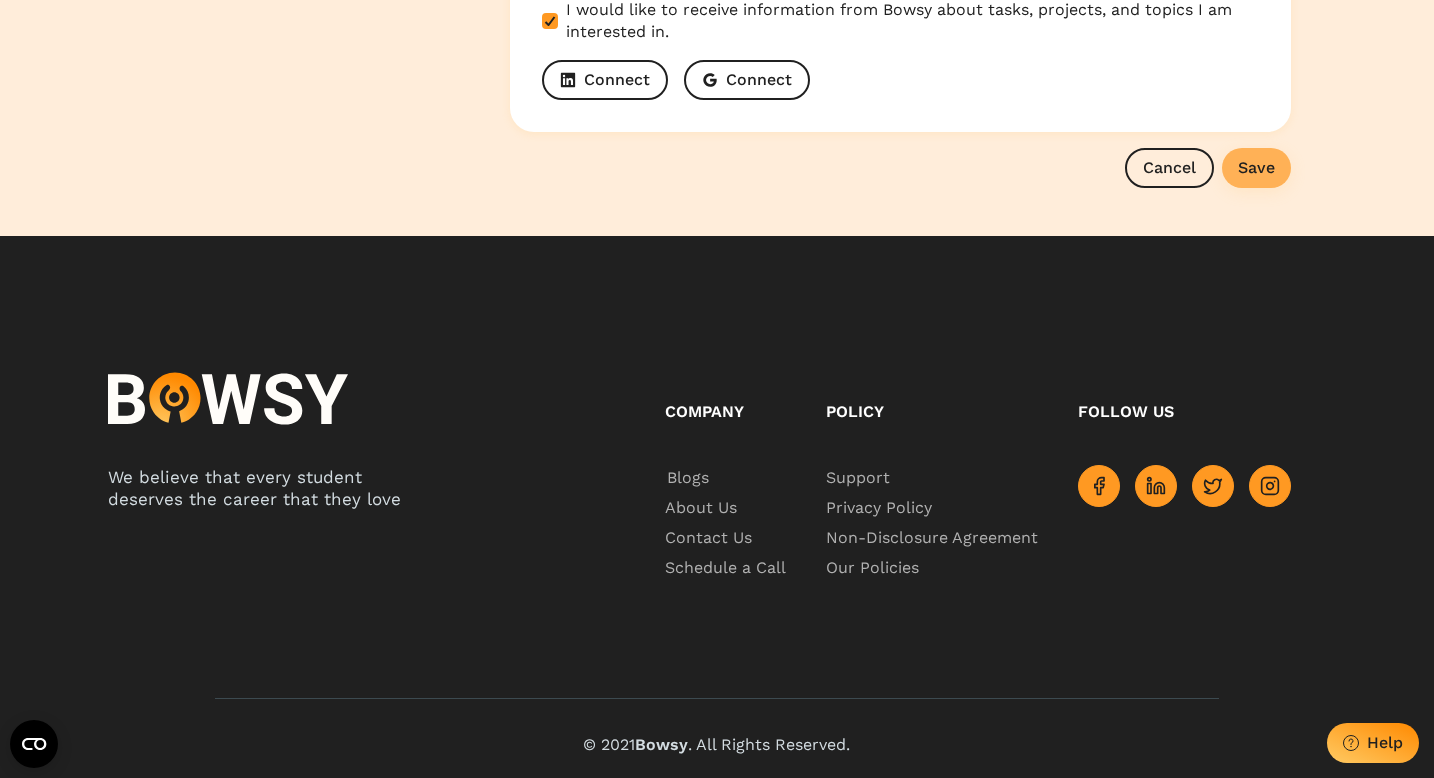 type on "******" 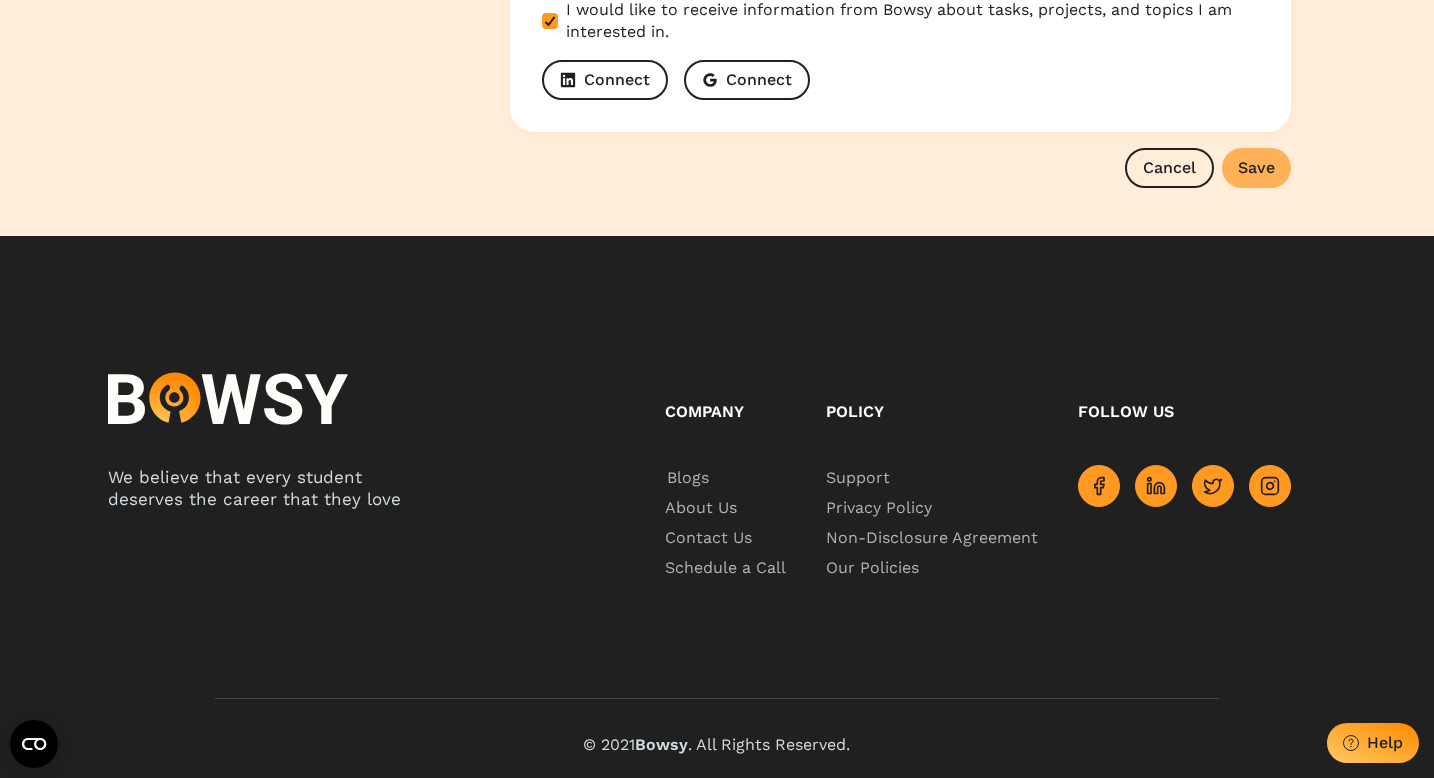 click on "Save" at bounding box center [1256, 167] 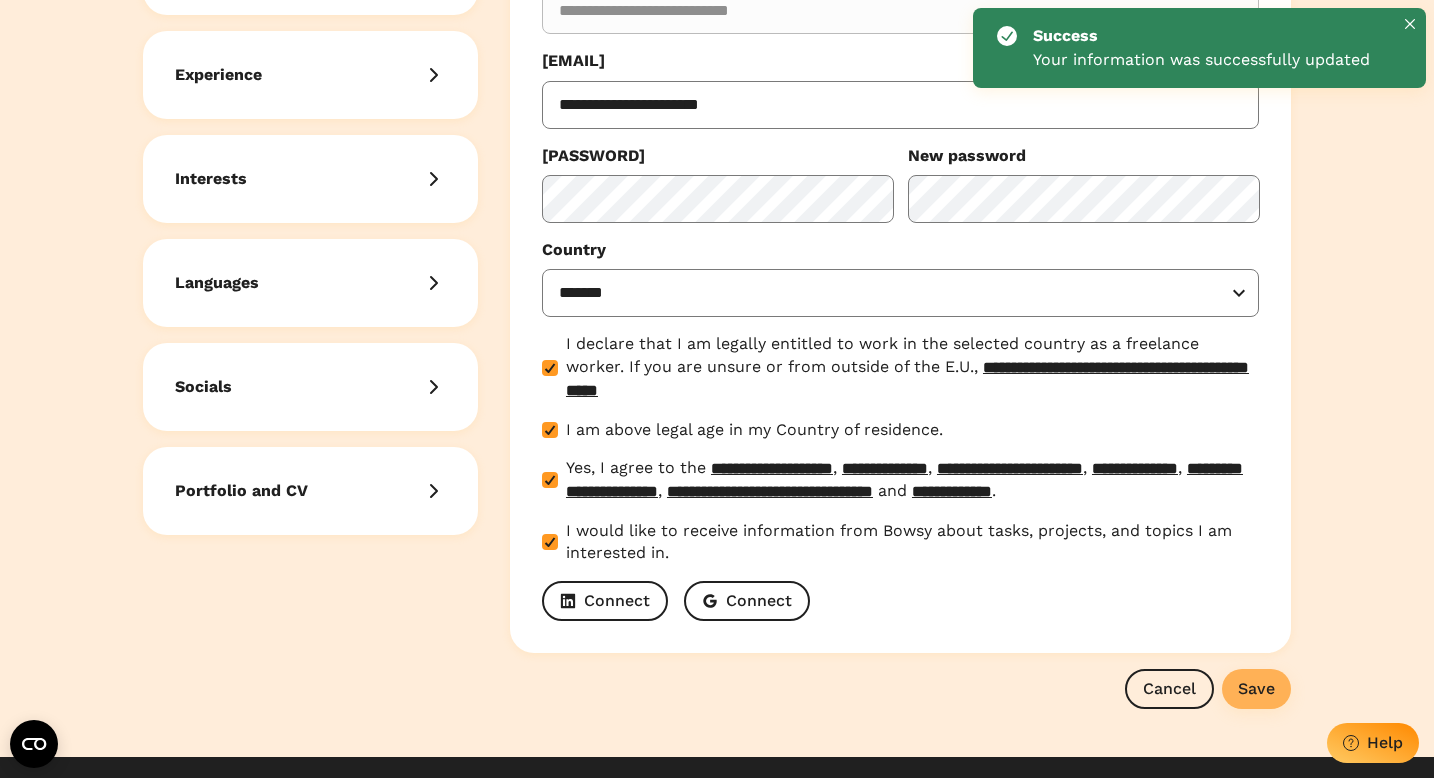 scroll, scrollTop: 0, scrollLeft: 0, axis: both 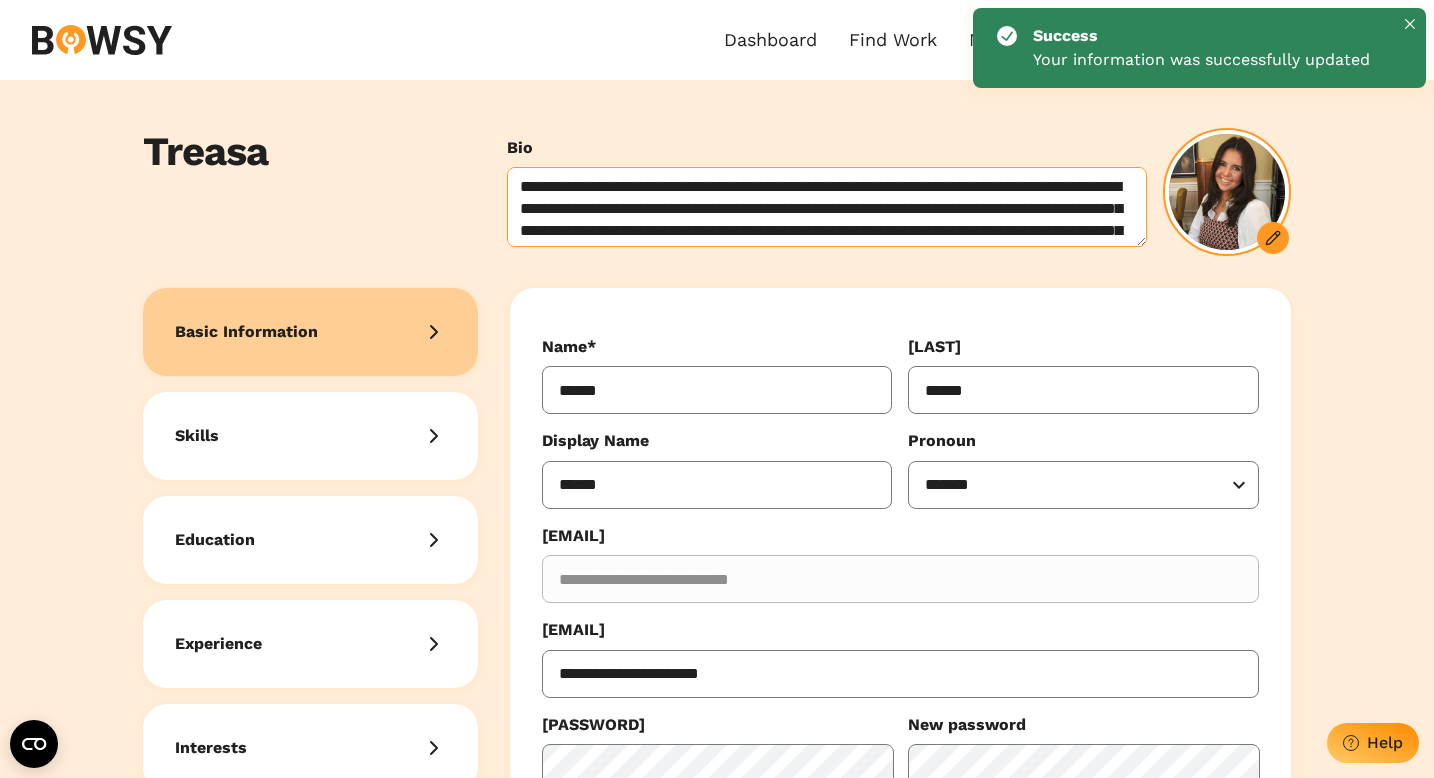 click on "**********" at bounding box center [827, 207] 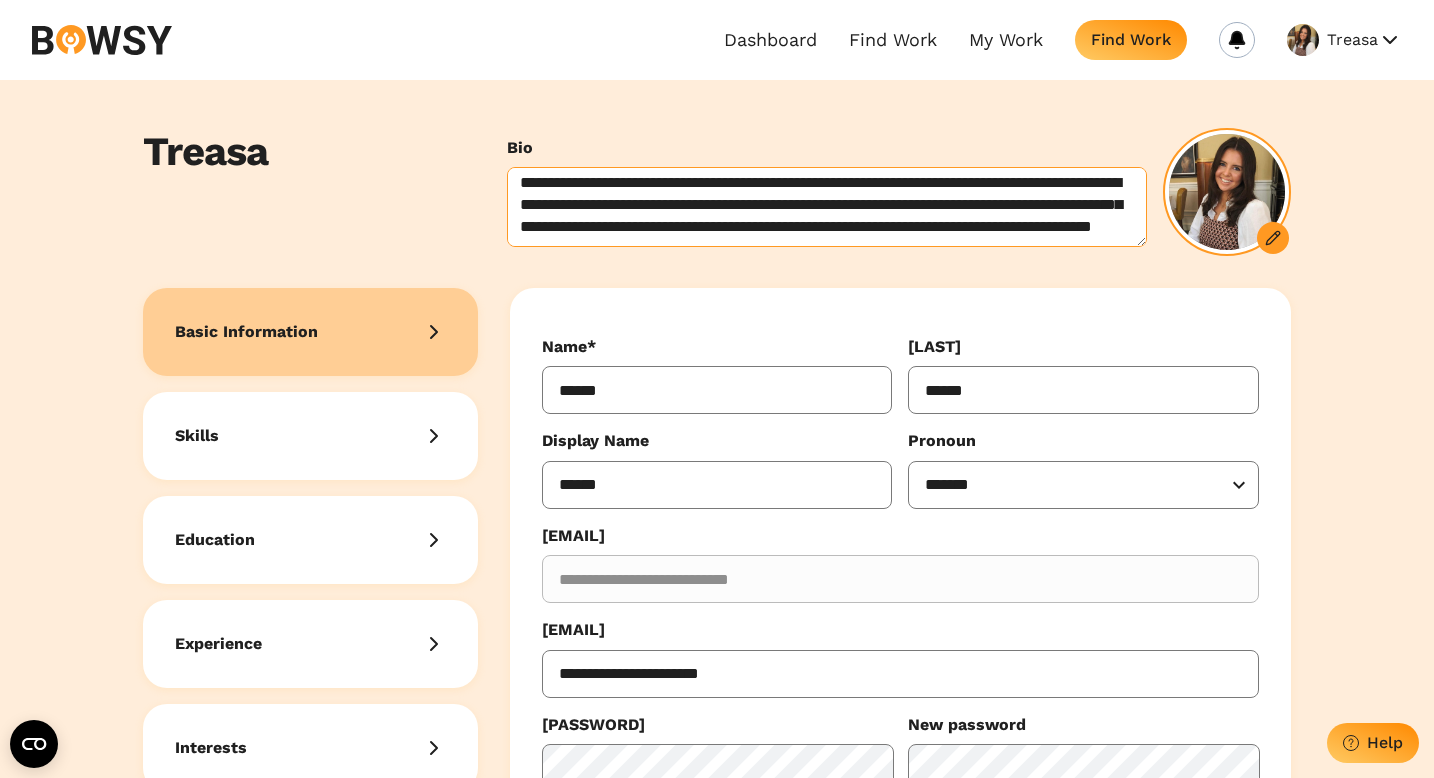 scroll, scrollTop: 0, scrollLeft: 0, axis: both 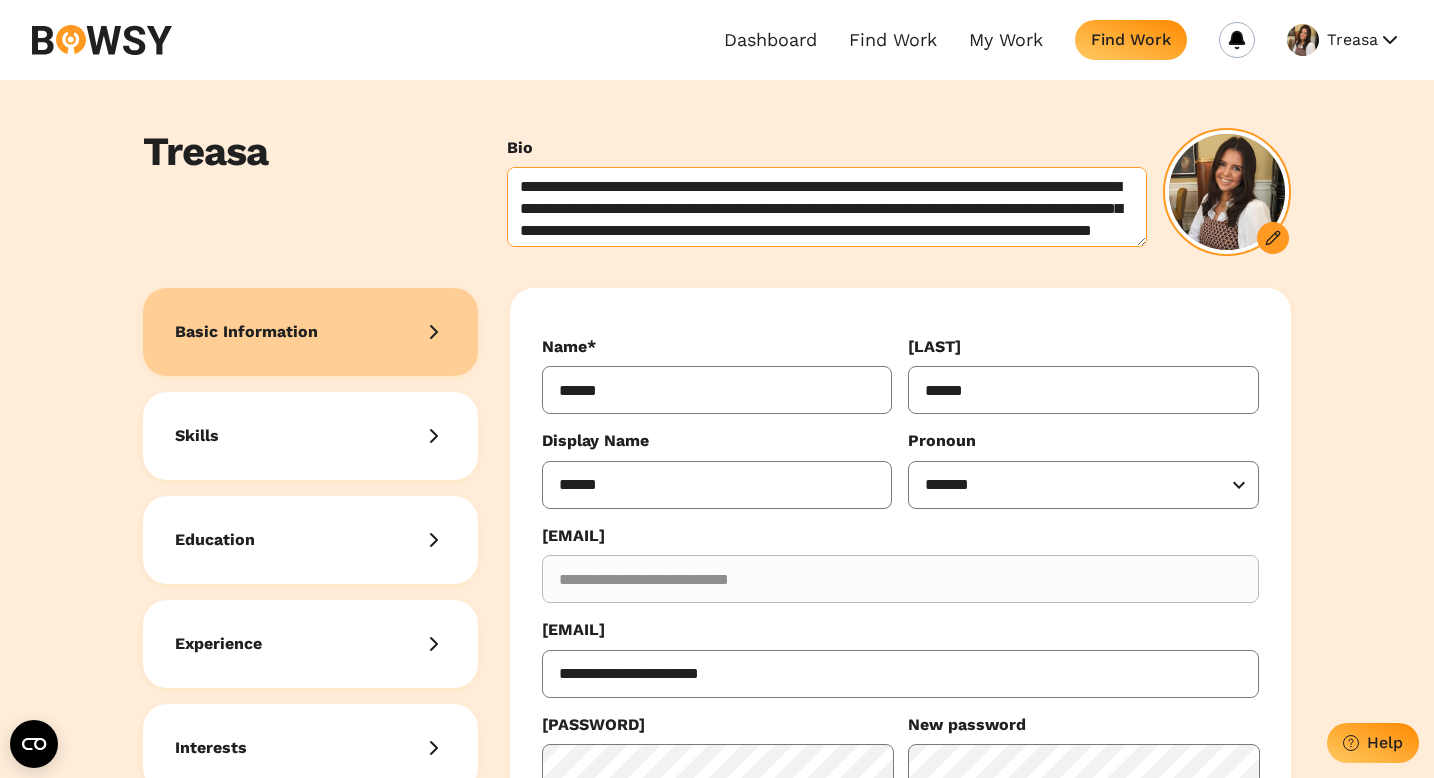 click on "**********" at bounding box center [827, 207] 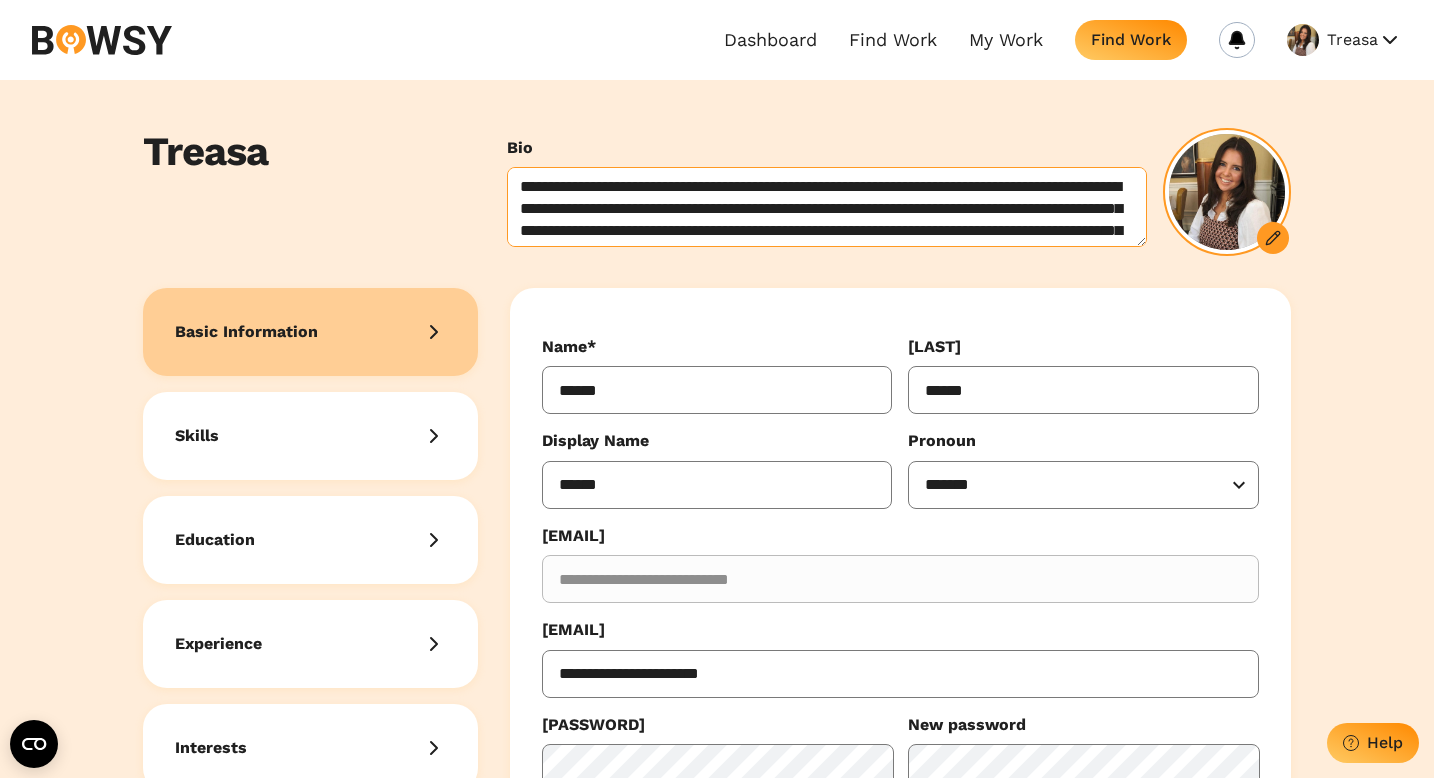 scroll, scrollTop: 48, scrollLeft: 0, axis: vertical 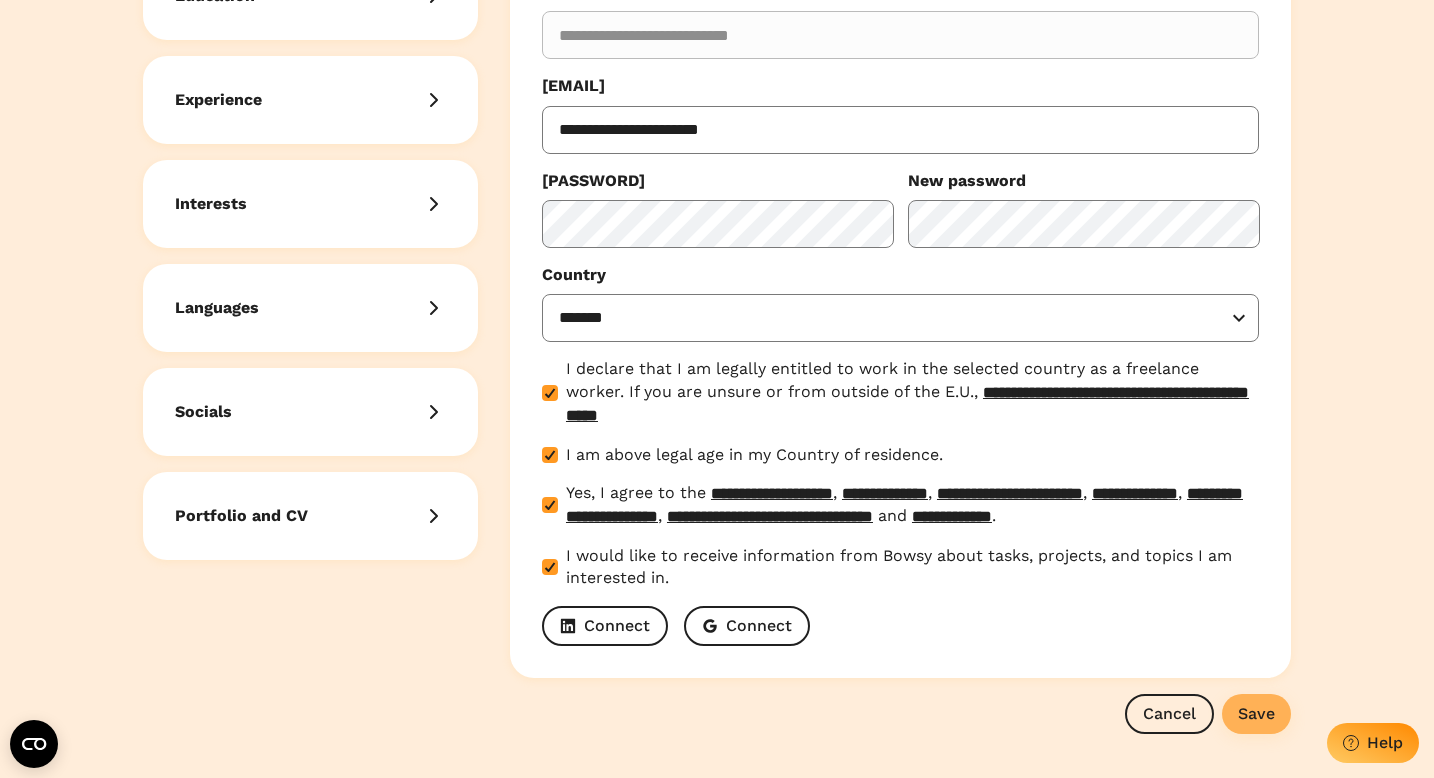 type on "**********" 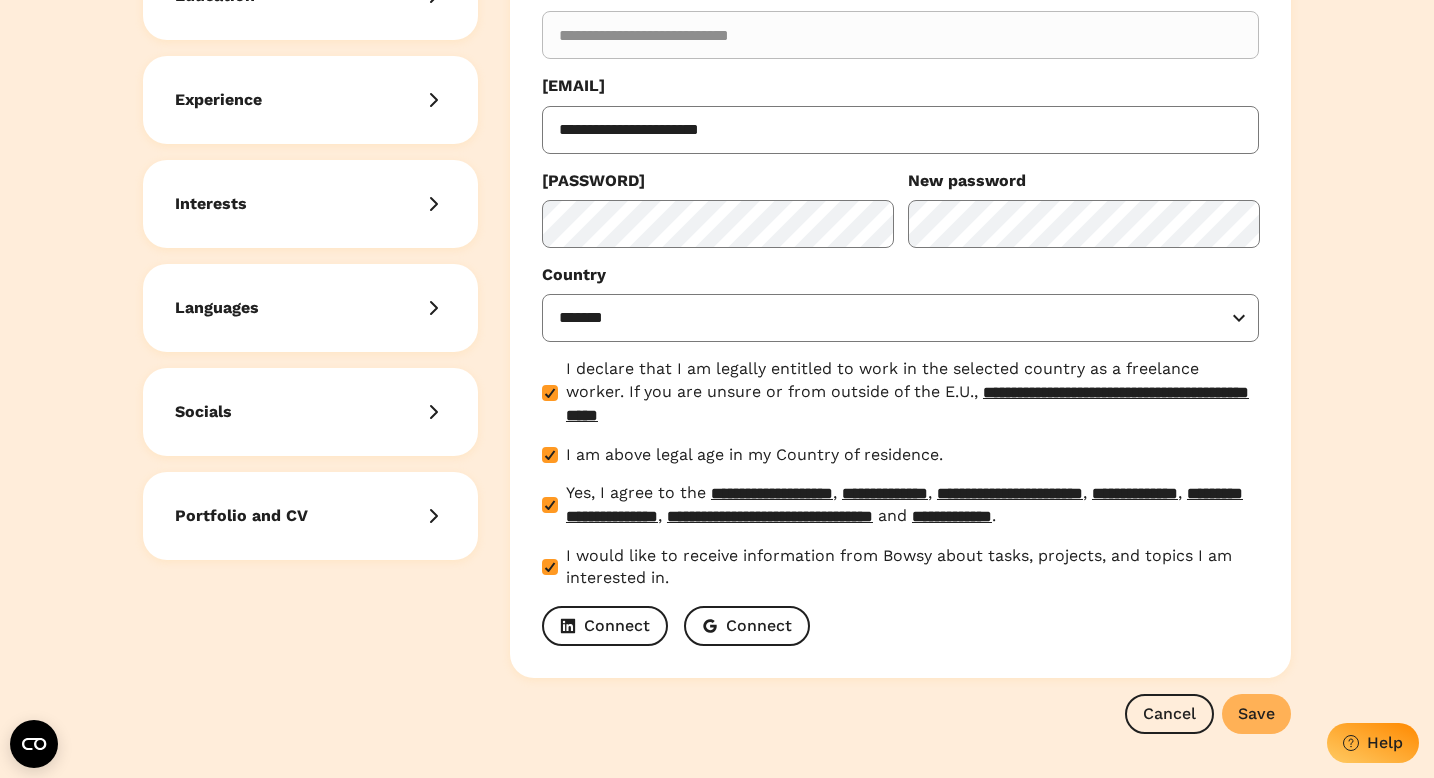 click on "Save" at bounding box center [1256, 713] 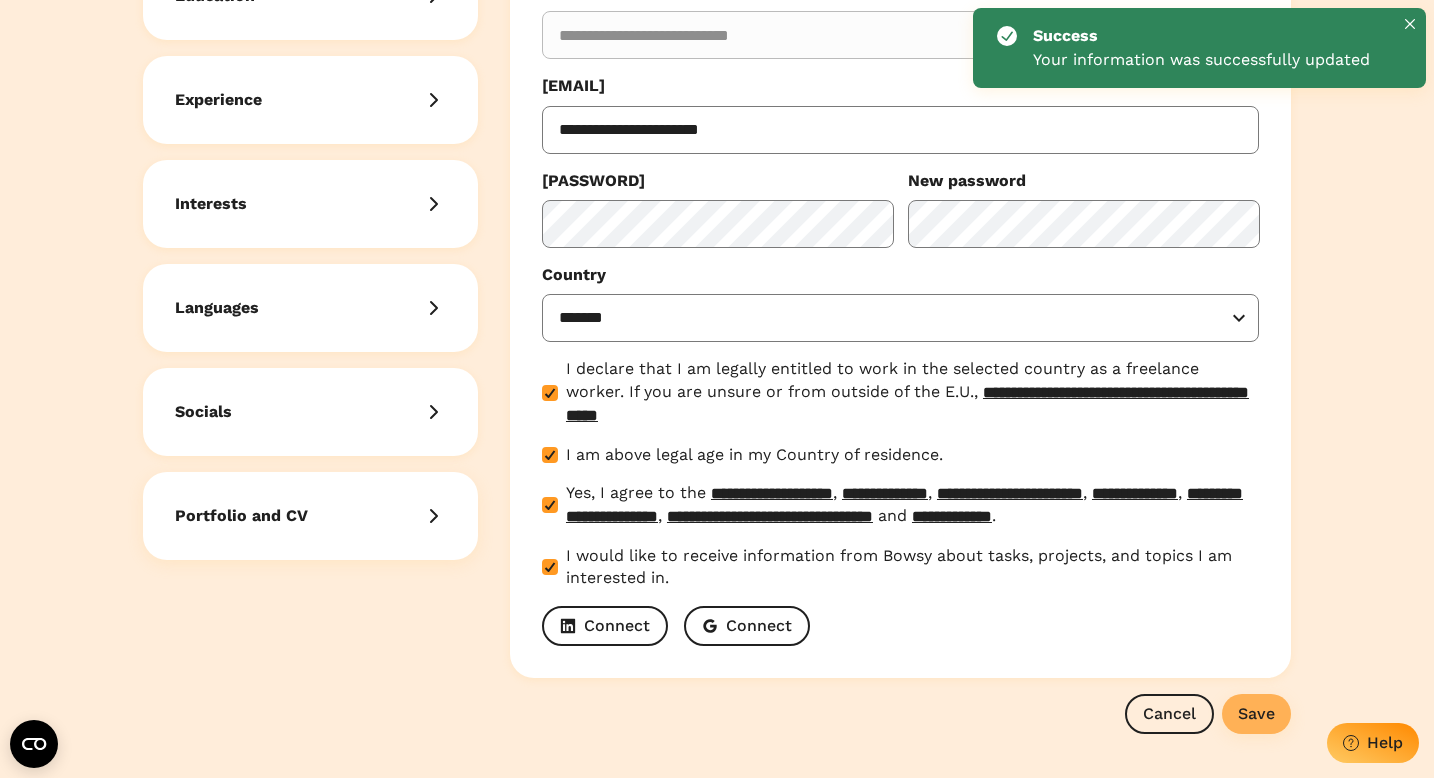 click on "Portfolio and CV" at bounding box center [298, 516] 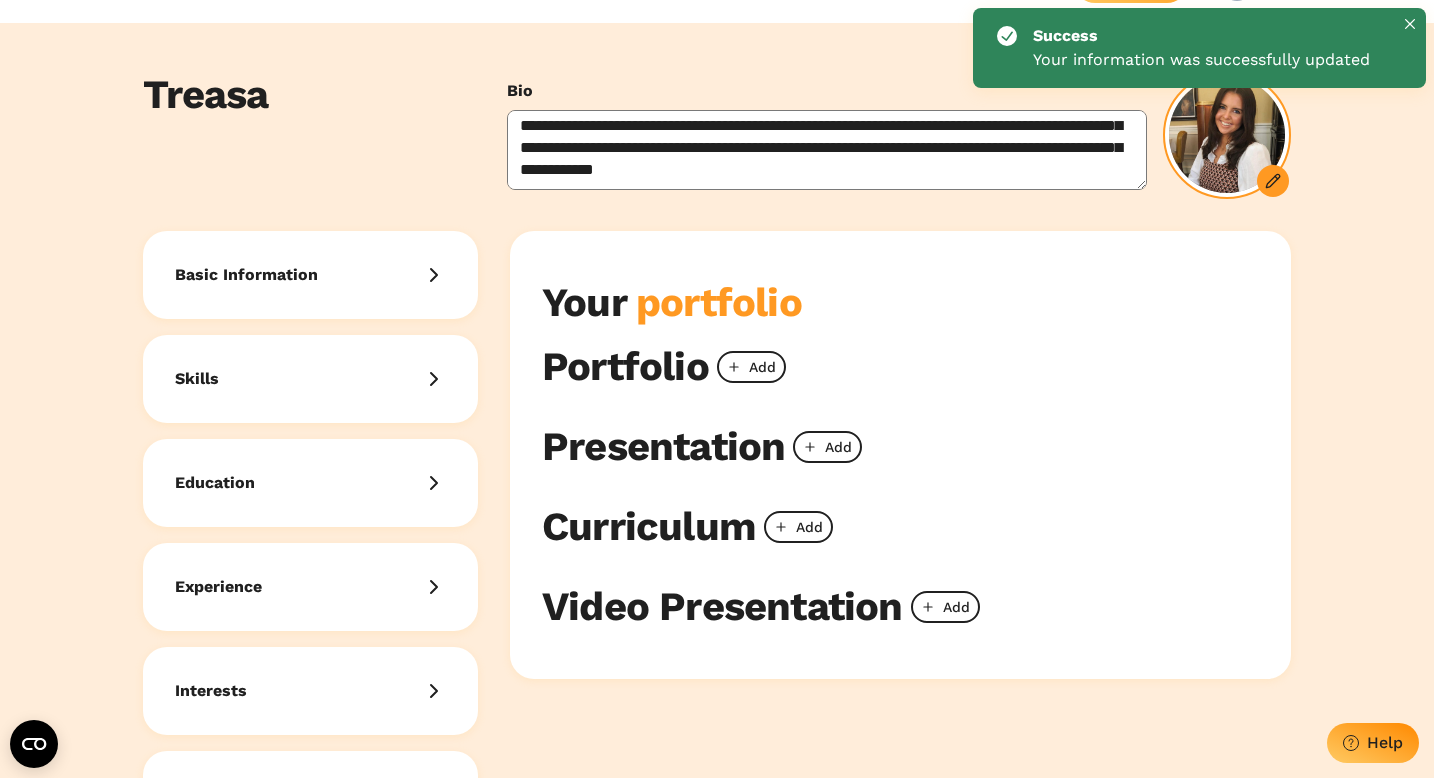 scroll, scrollTop: 0, scrollLeft: 0, axis: both 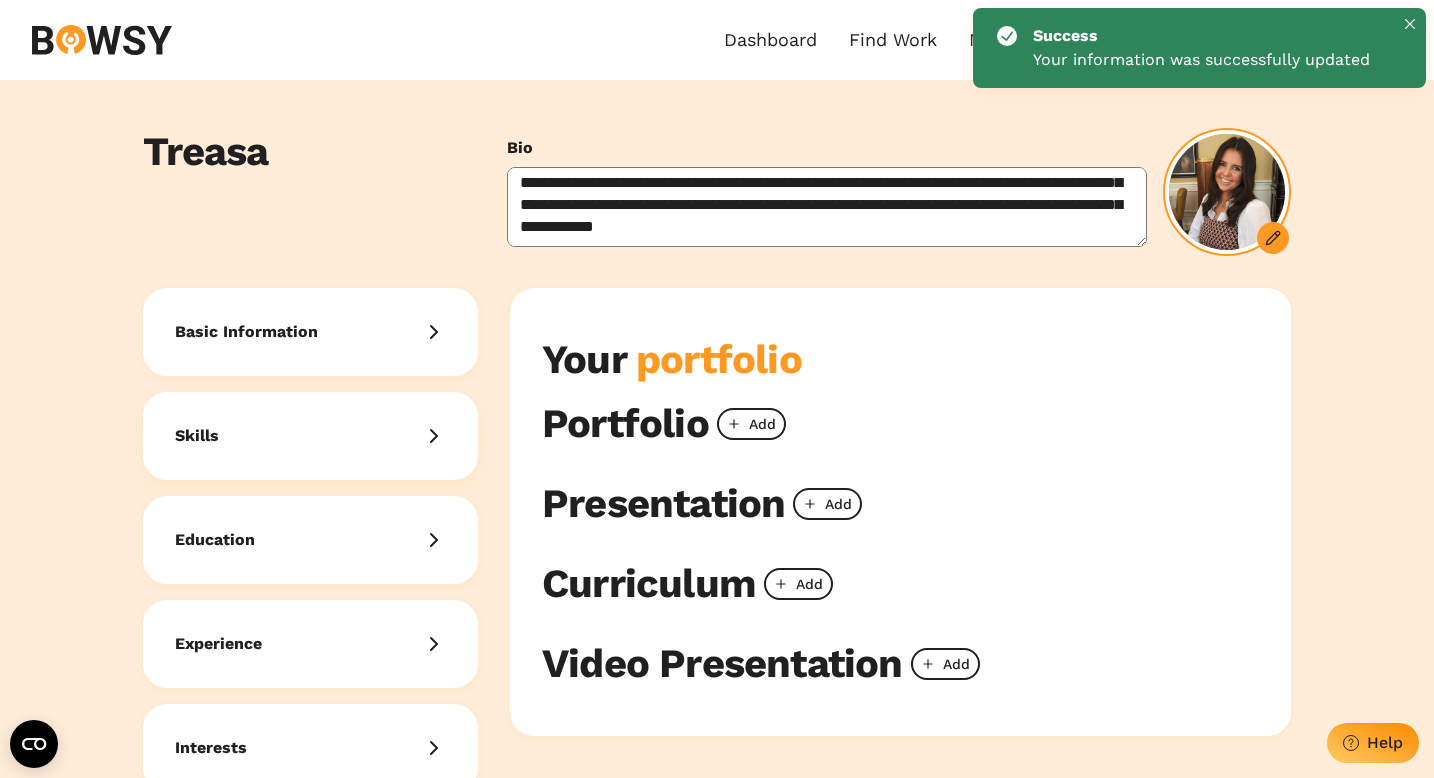 click on "Skills" at bounding box center (310, 436) 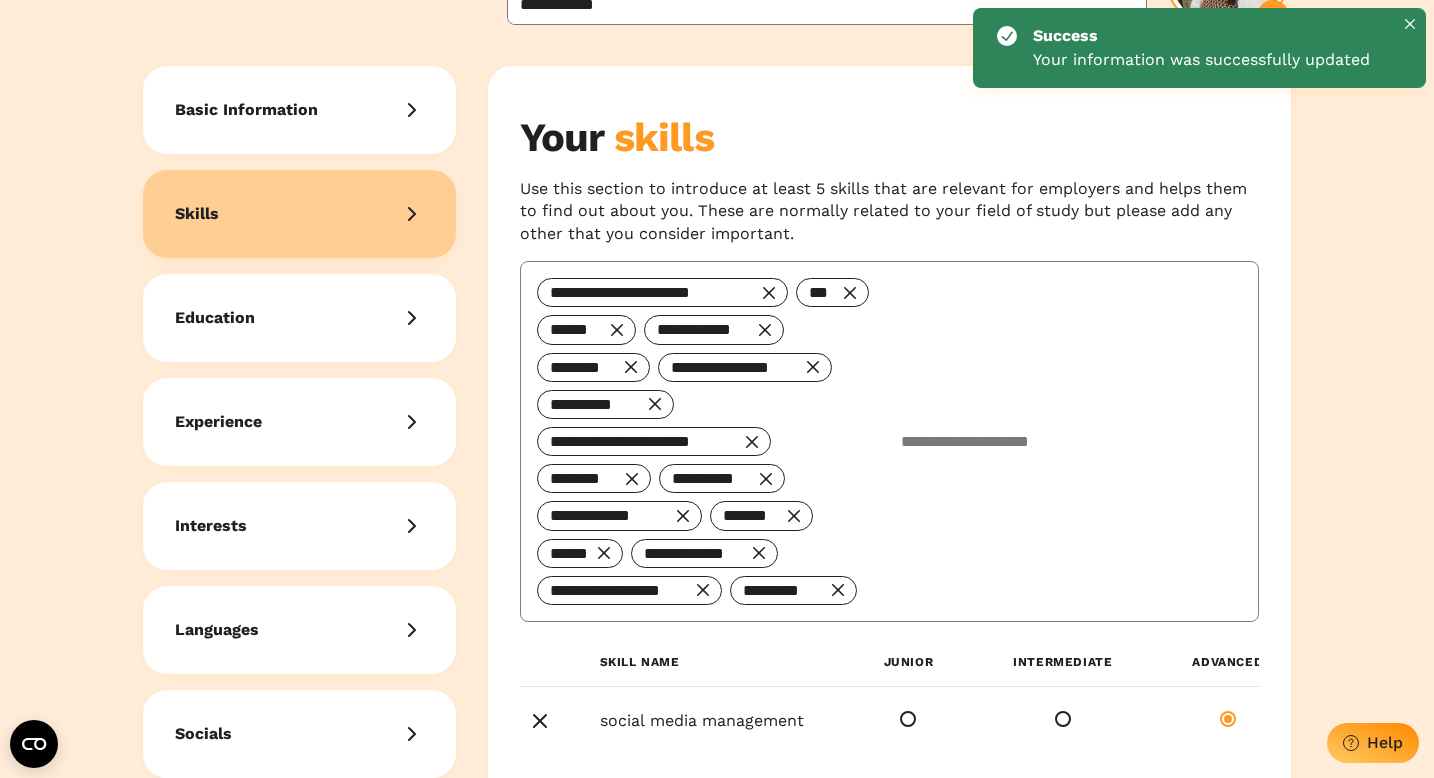 scroll, scrollTop: 343, scrollLeft: 0, axis: vertical 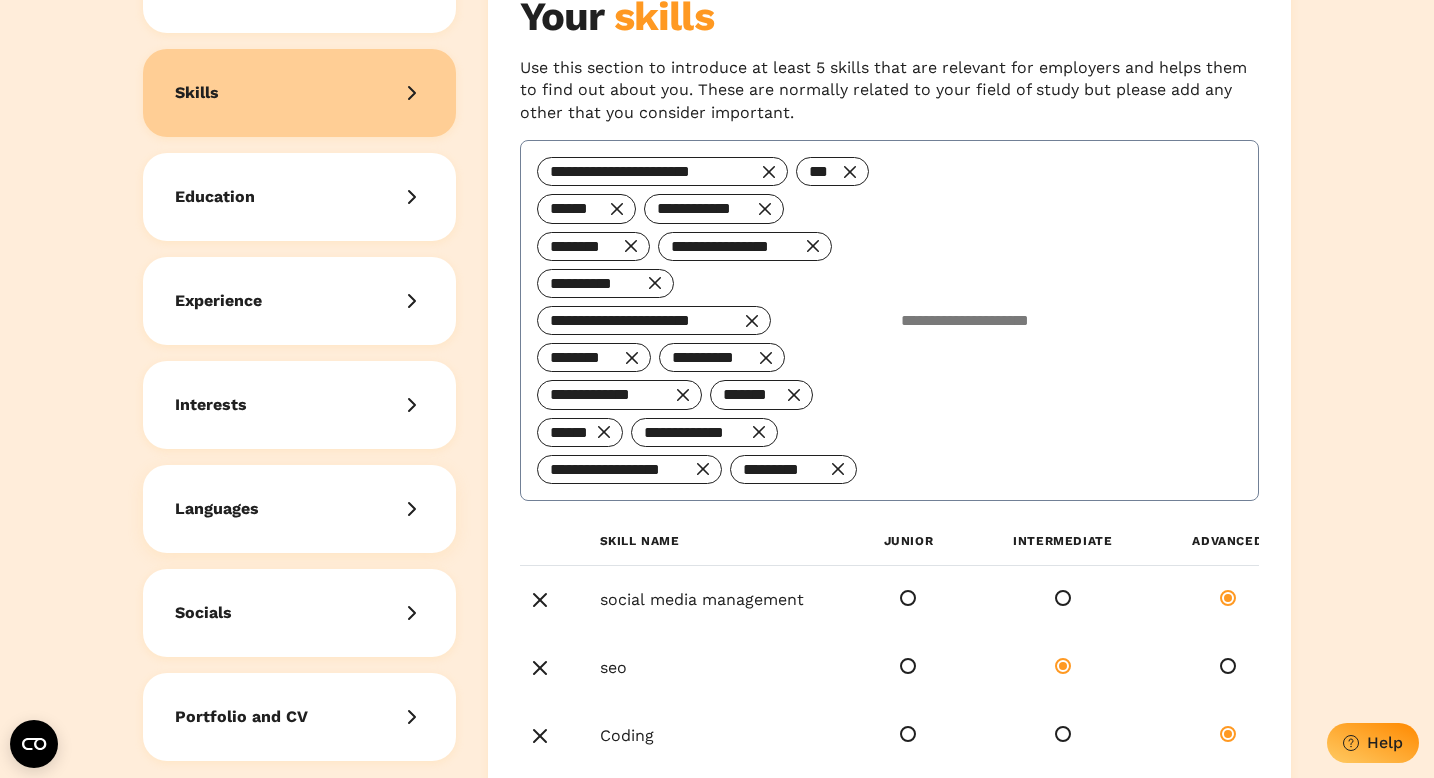 click on "Languages" at bounding box center (299, 509) 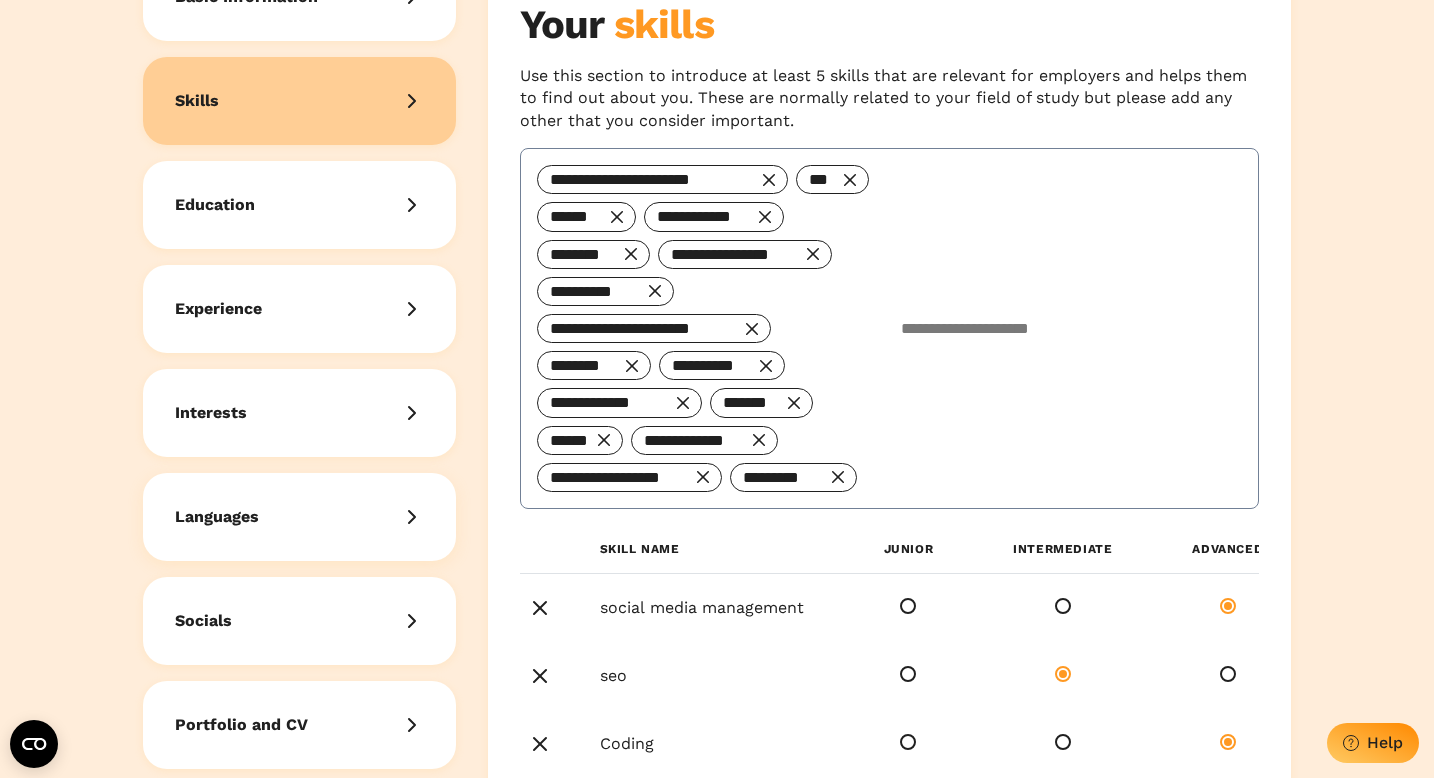 select on "******" 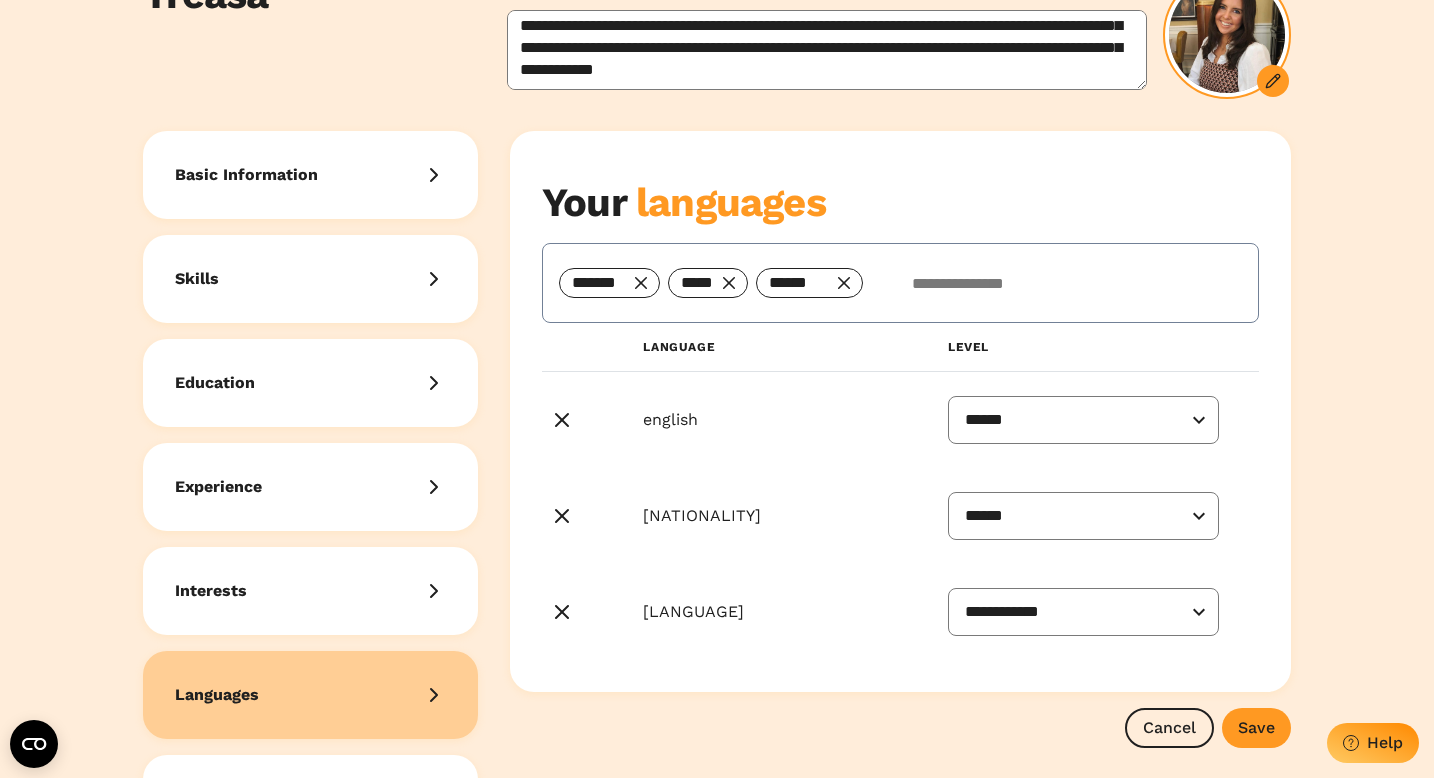 scroll, scrollTop: 392, scrollLeft: 0, axis: vertical 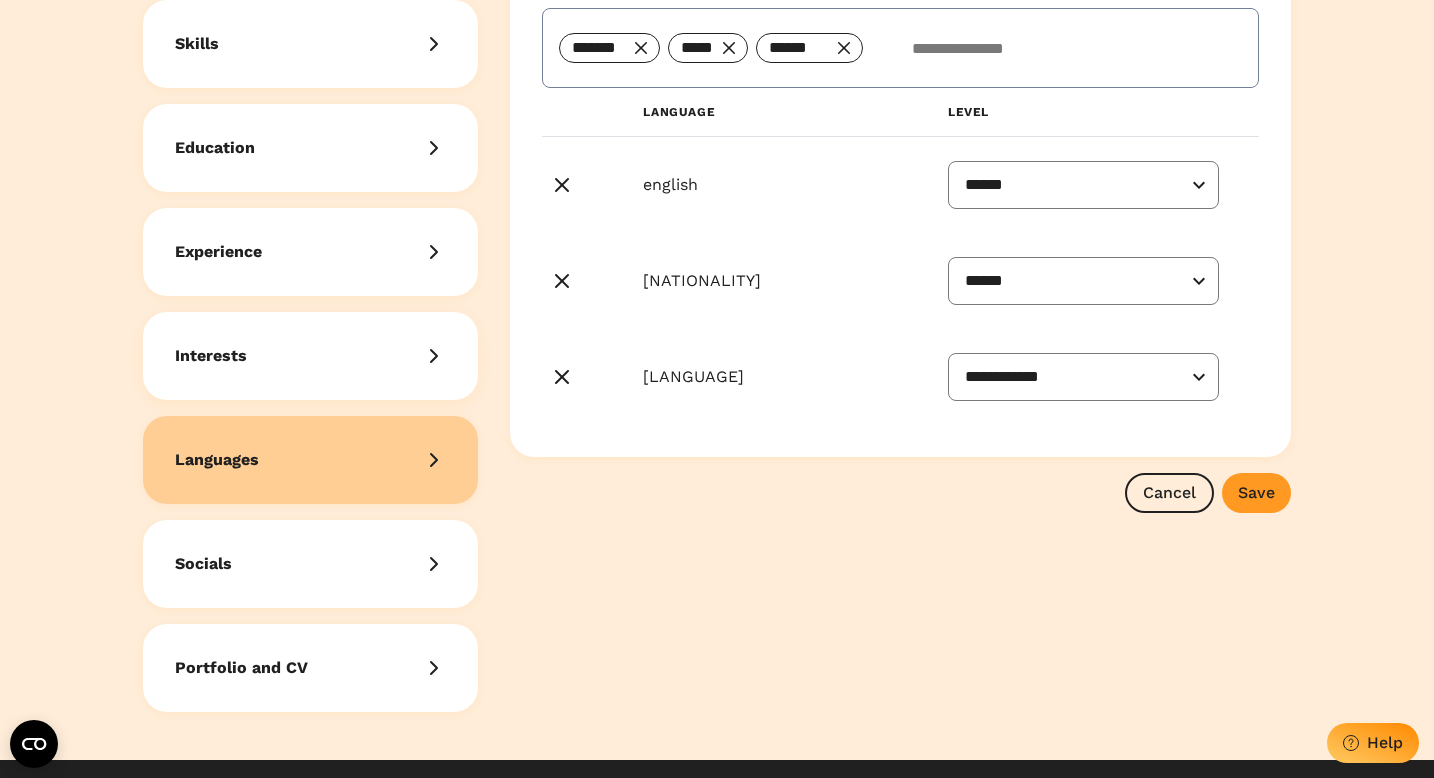 click on "Interests" at bounding box center (298, 356) 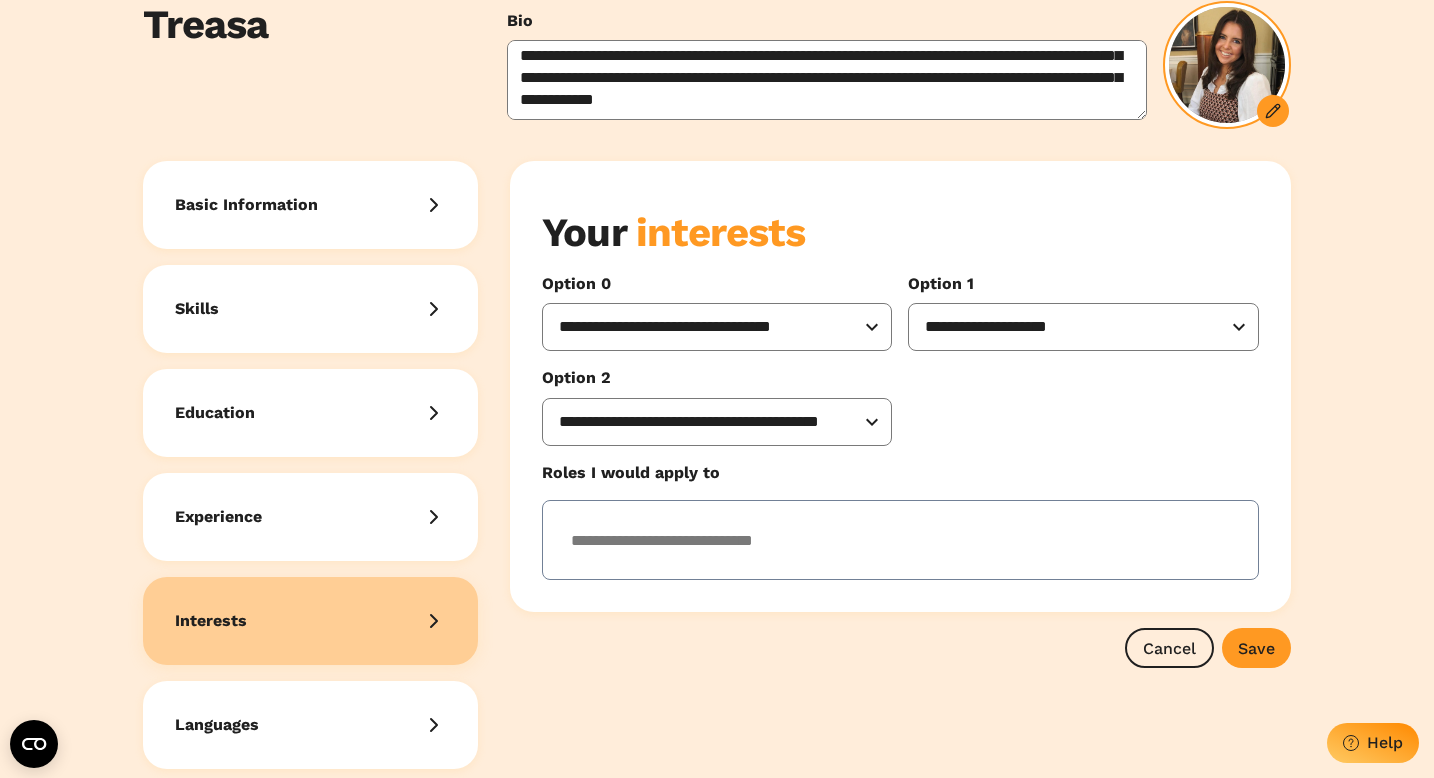 scroll, scrollTop: 0, scrollLeft: 0, axis: both 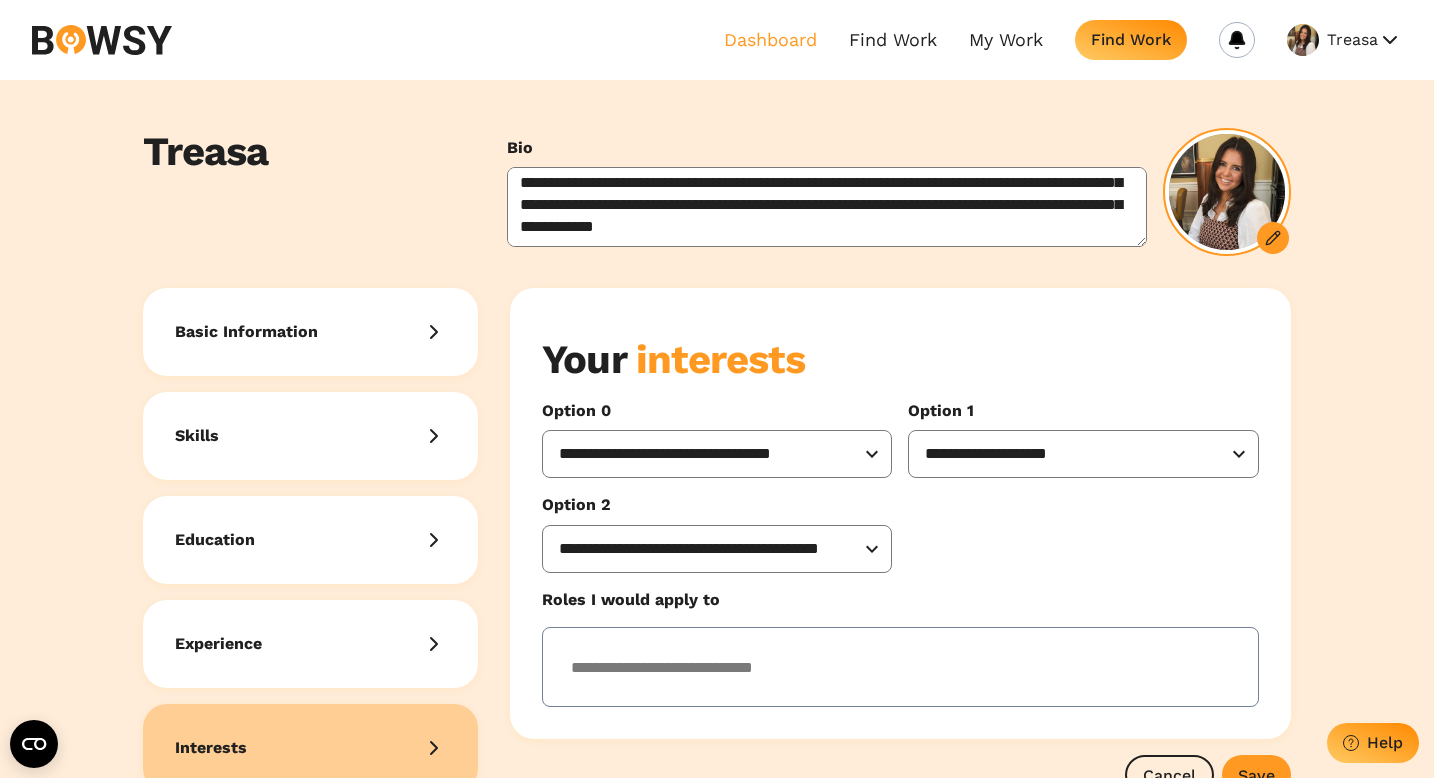 click on "Dashboard" at bounding box center (770, 40) 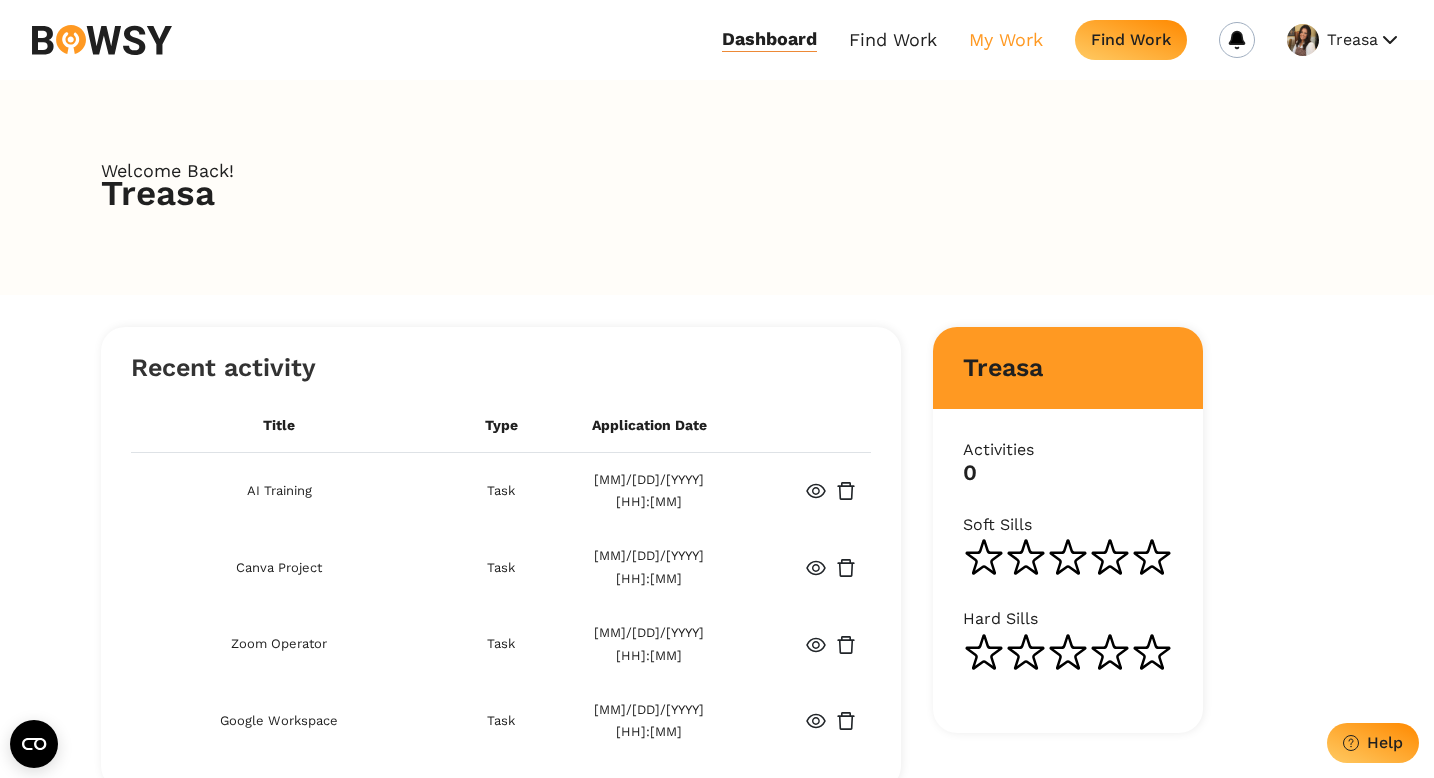 click on "My Work" at bounding box center [1006, 39] 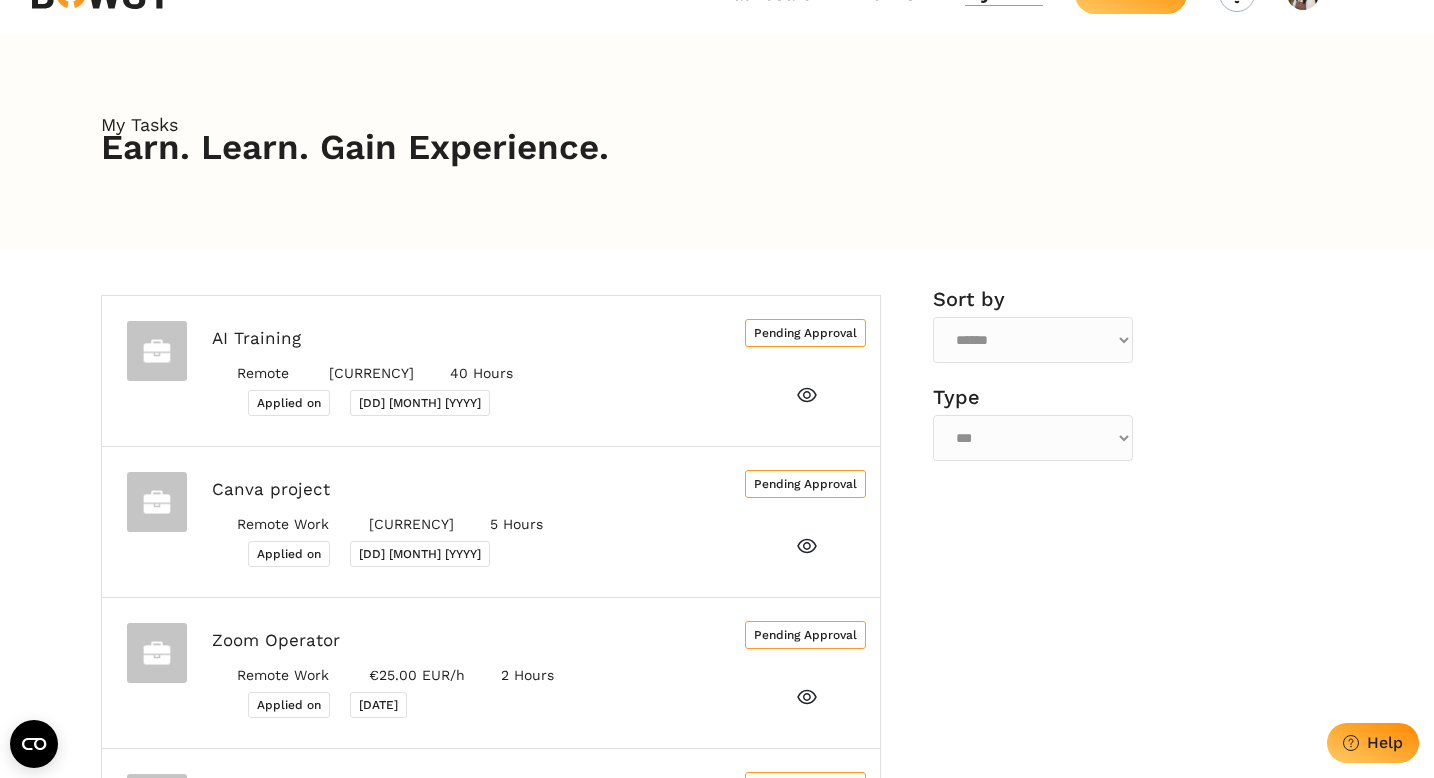 scroll, scrollTop: 0, scrollLeft: 0, axis: both 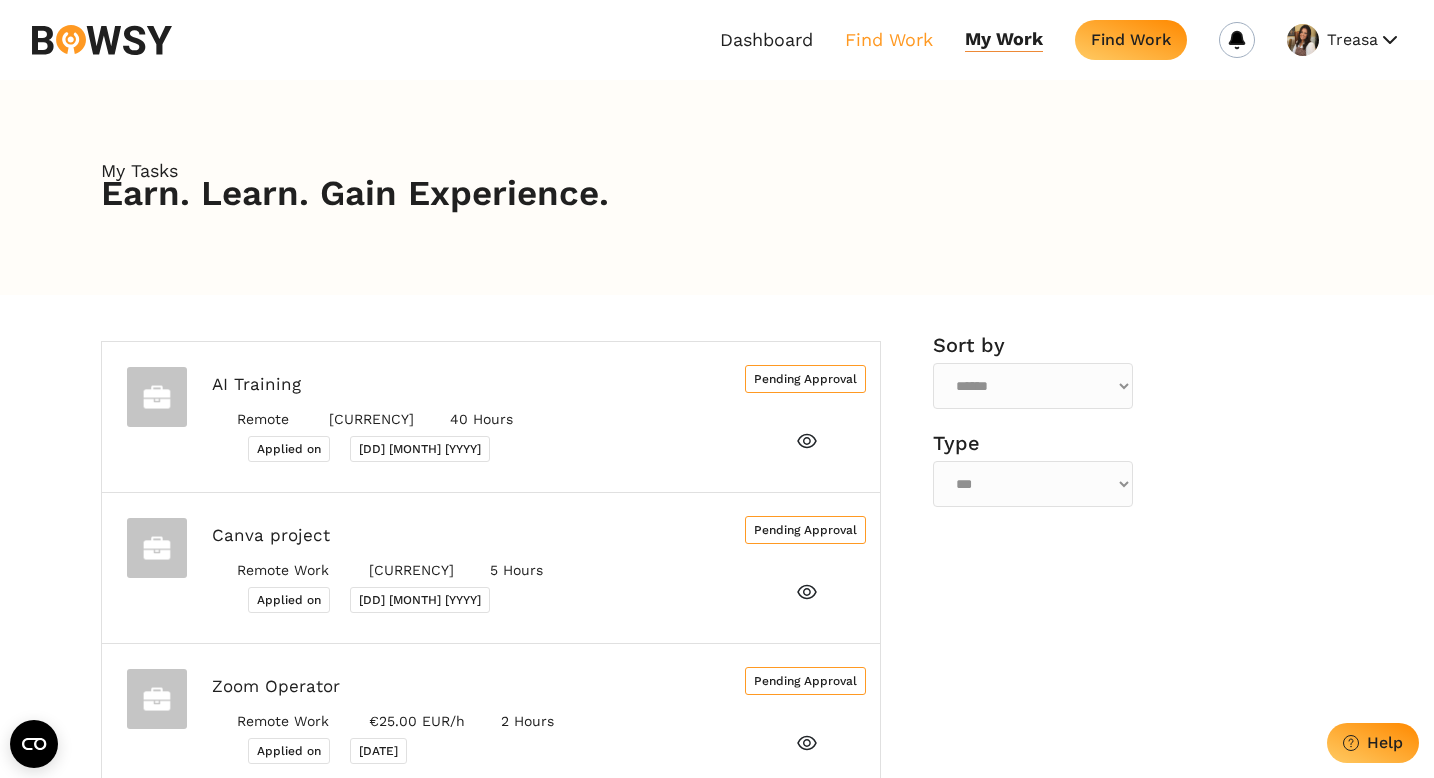 click on "Find Work" at bounding box center [889, 39] 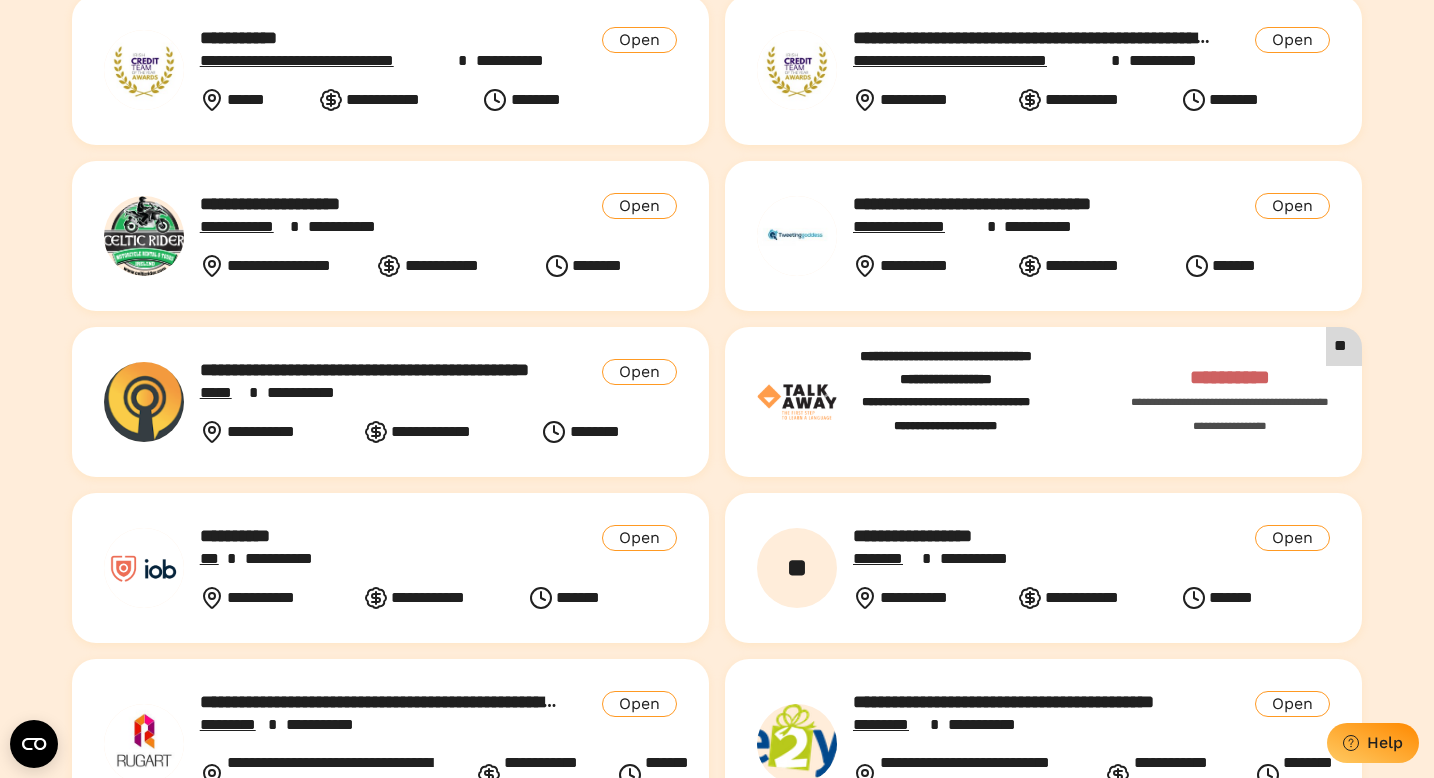 scroll, scrollTop: 40, scrollLeft: 0, axis: vertical 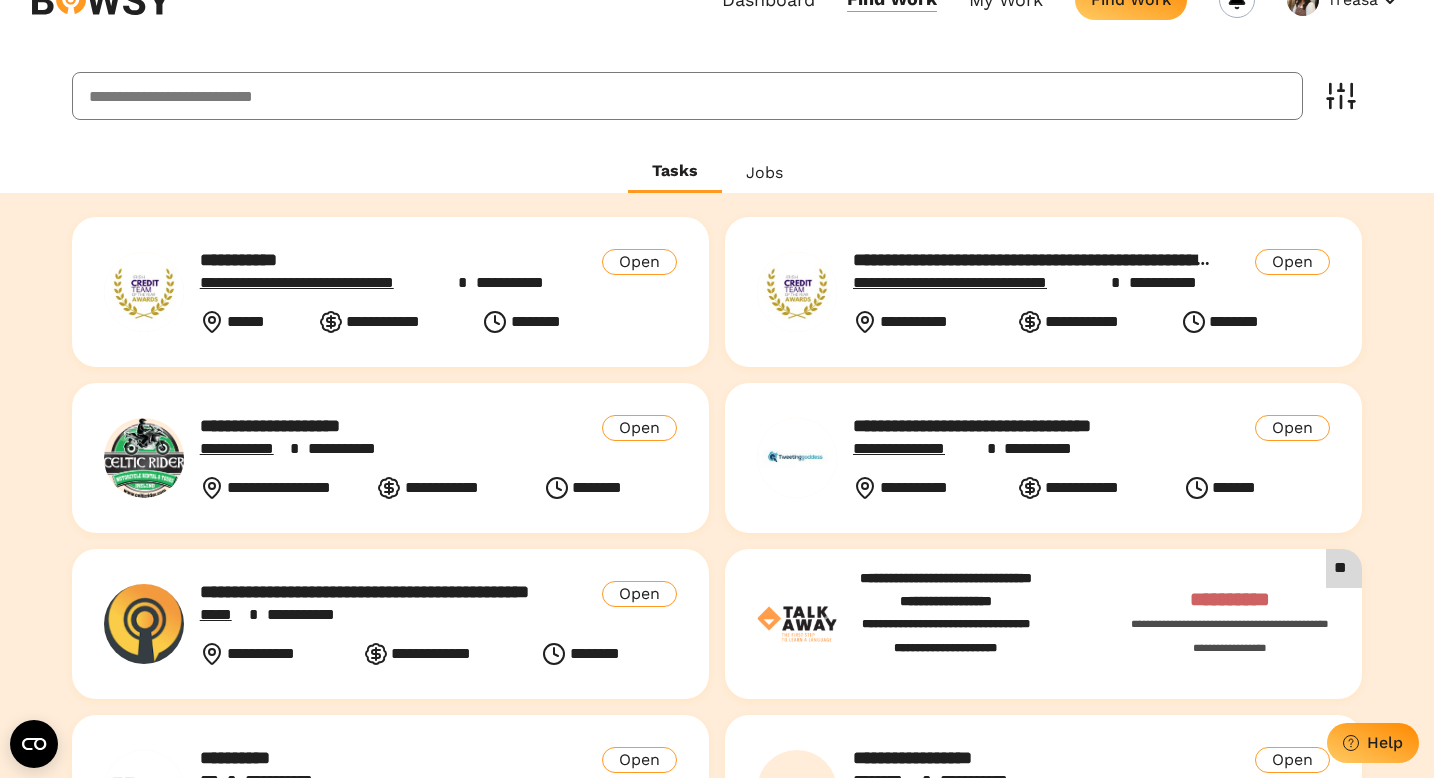 click 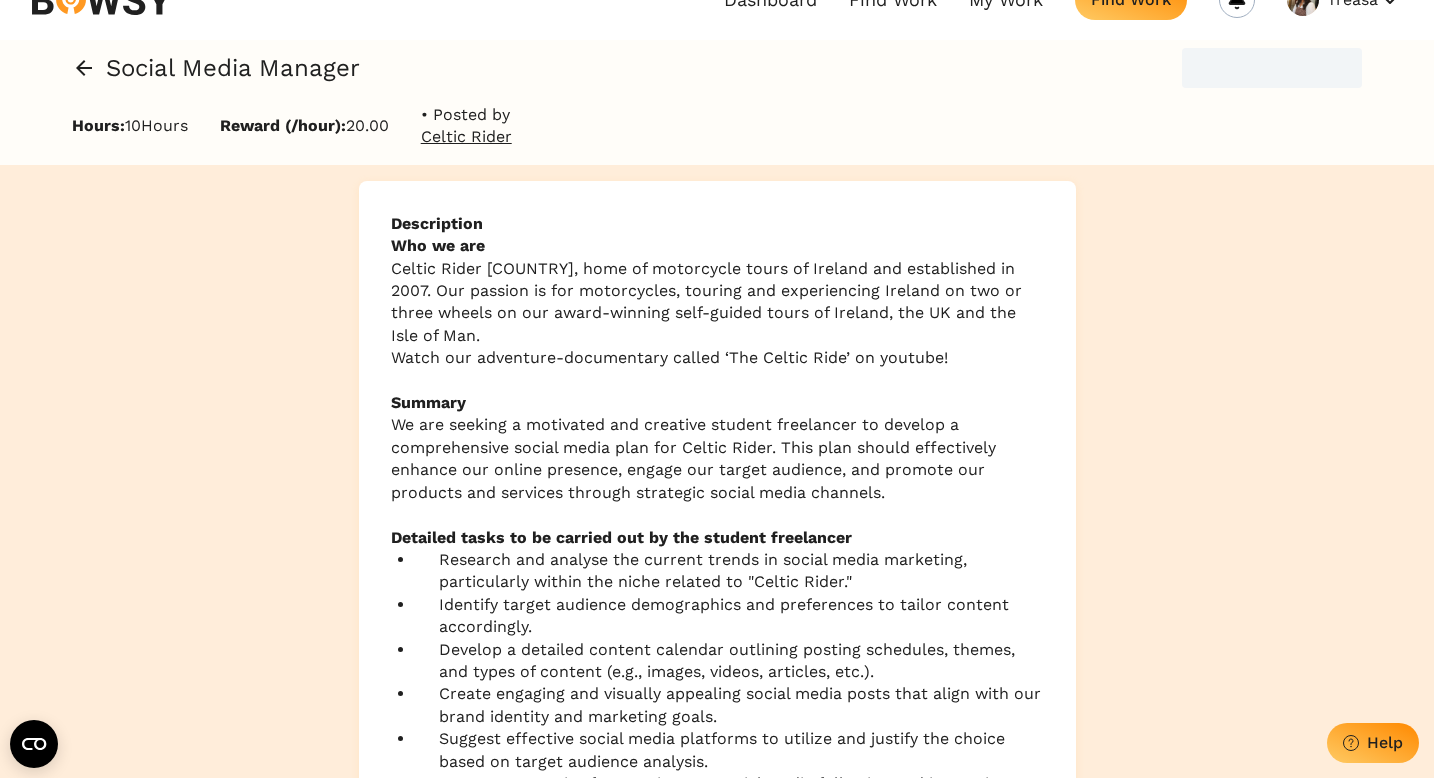 scroll, scrollTop: 0, scrollLeft: 0, axis: both 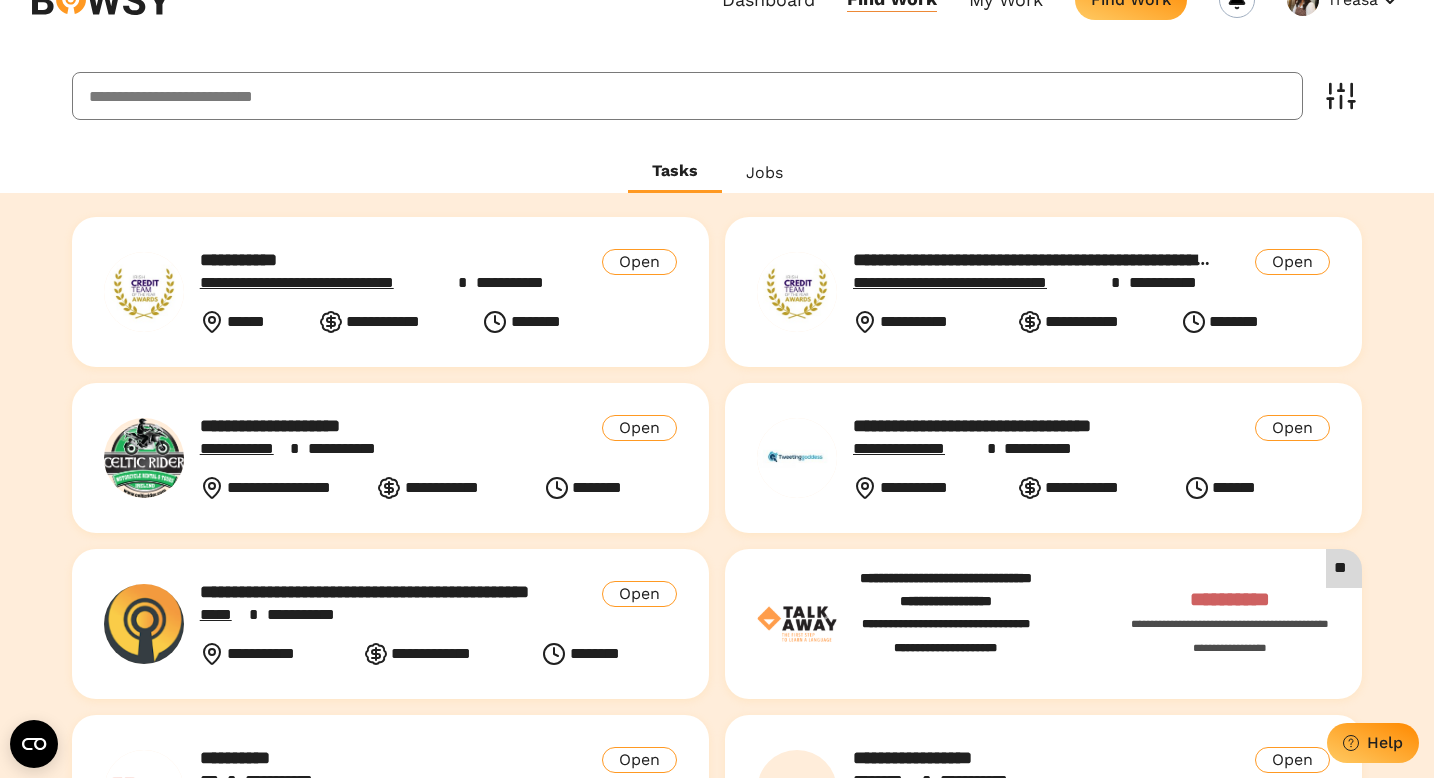 click on "**********" at bounding box center (420, 615) 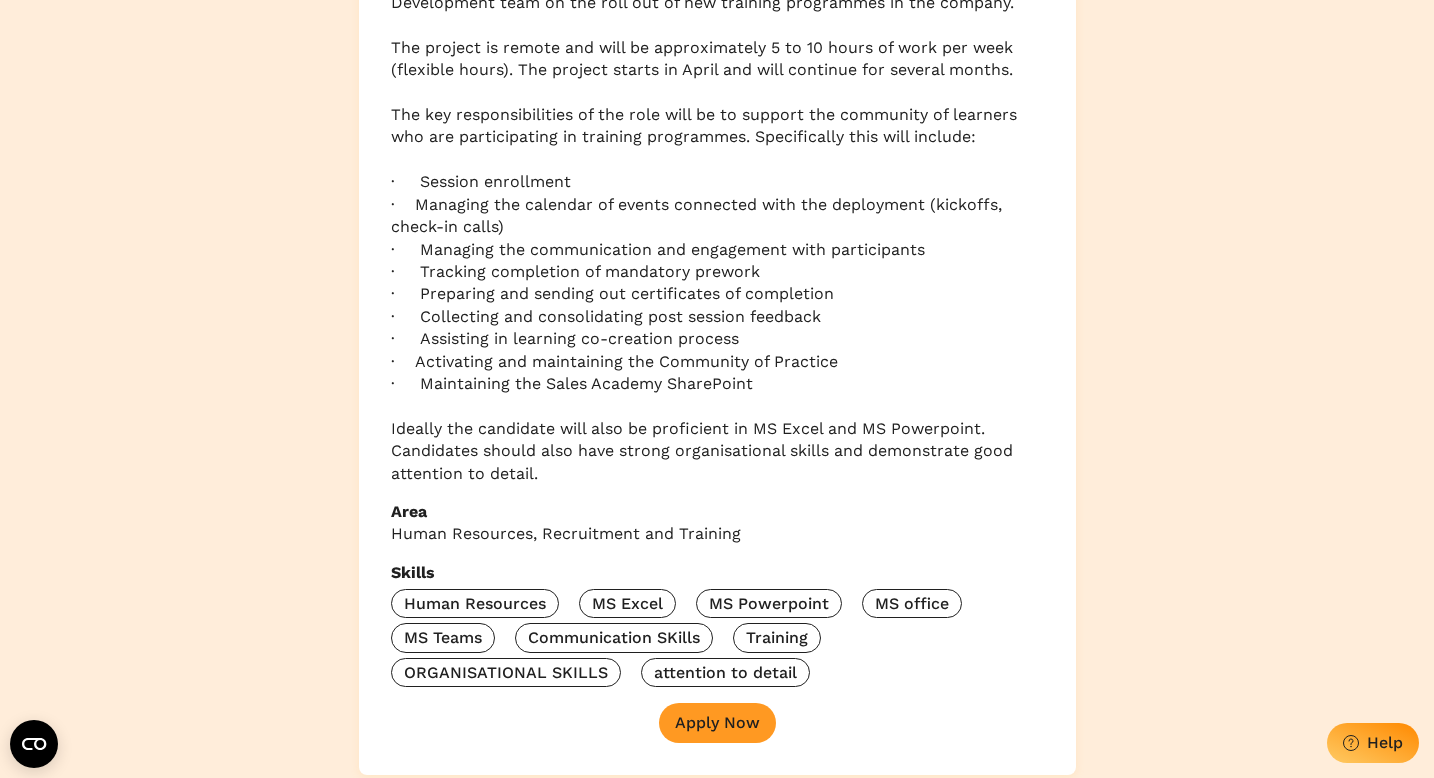 scroll, scrollTop: 0, scrollLeft: 0, axis: both 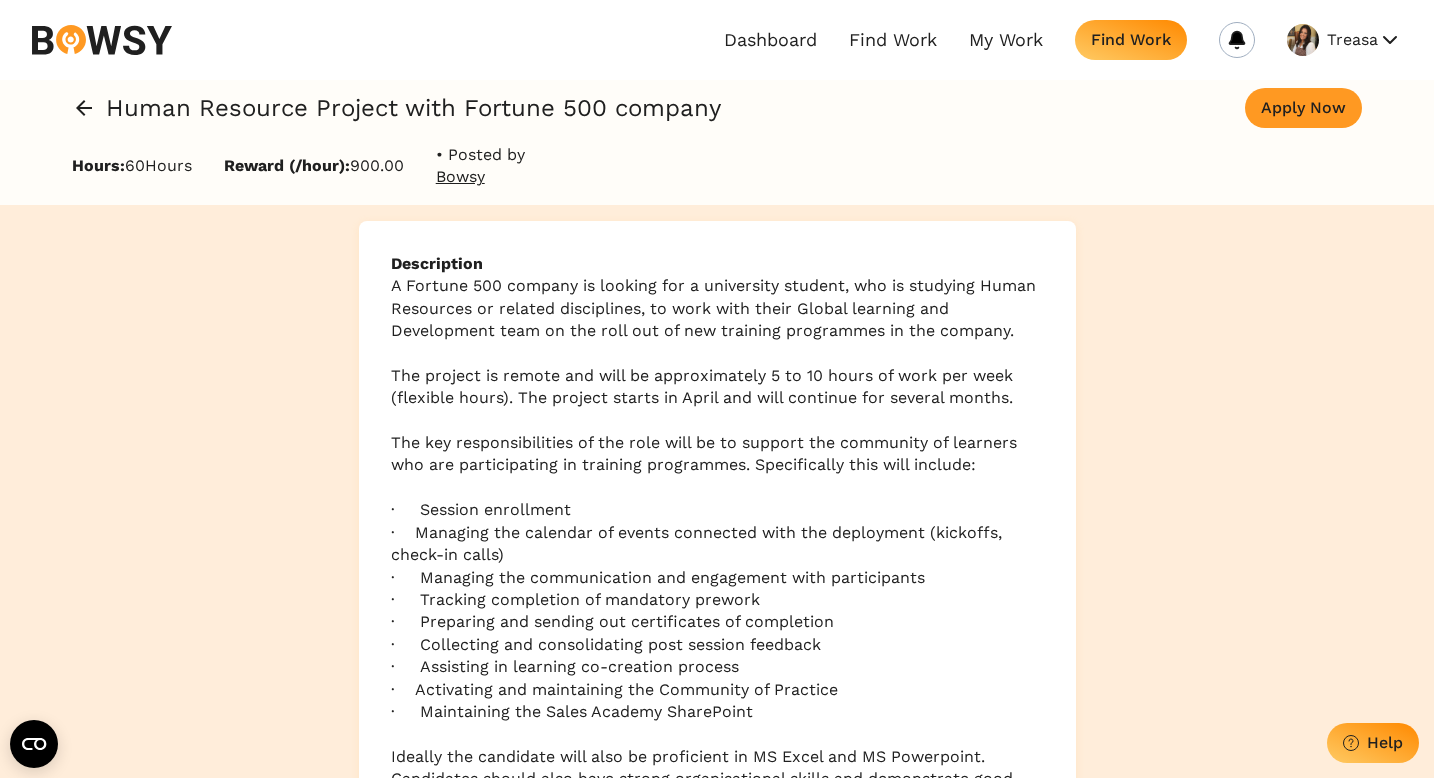 click on "Human Resource Project with Fortune 500 company Apply Now" at bounding box center (717, 108) 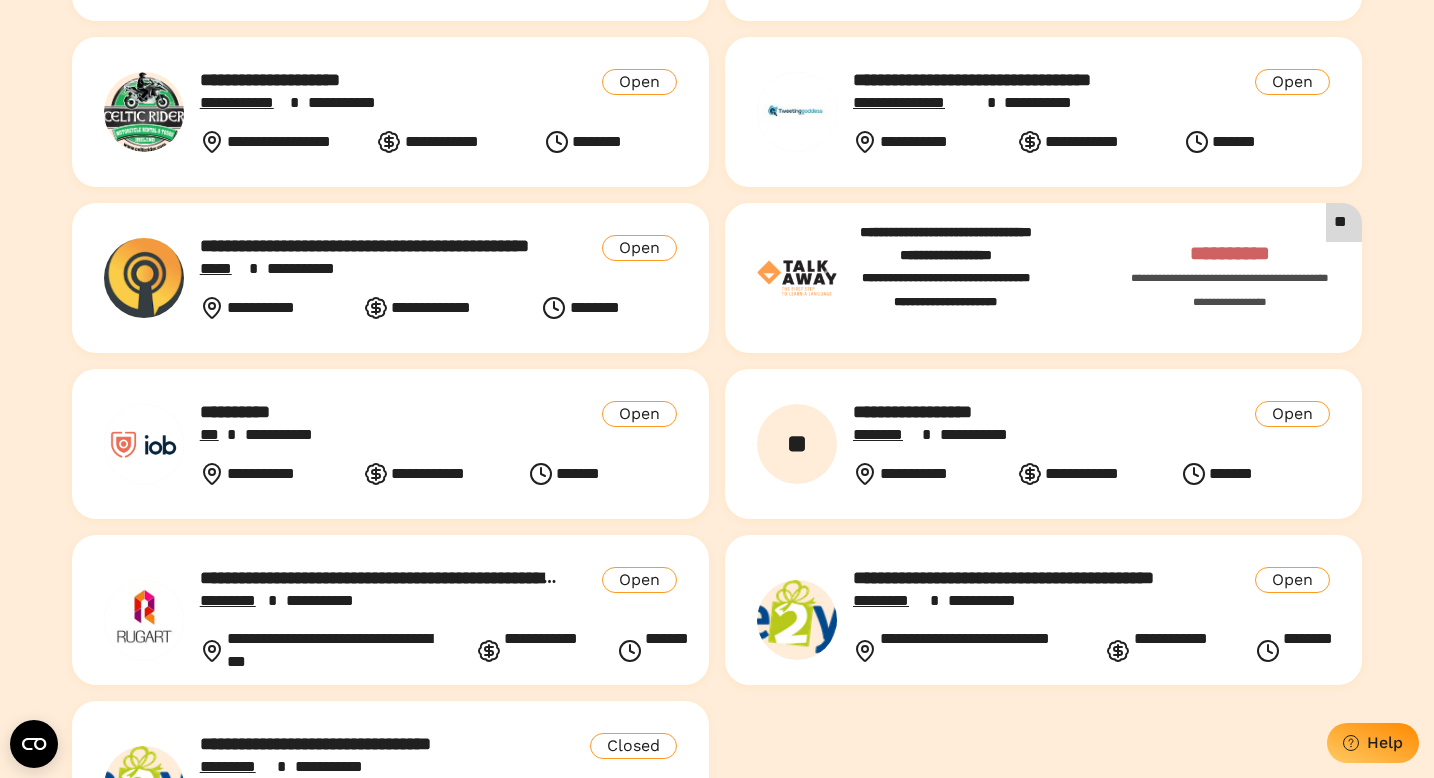 scroll, scrollTop: 540, scrollLeft: 0, axis: vertical 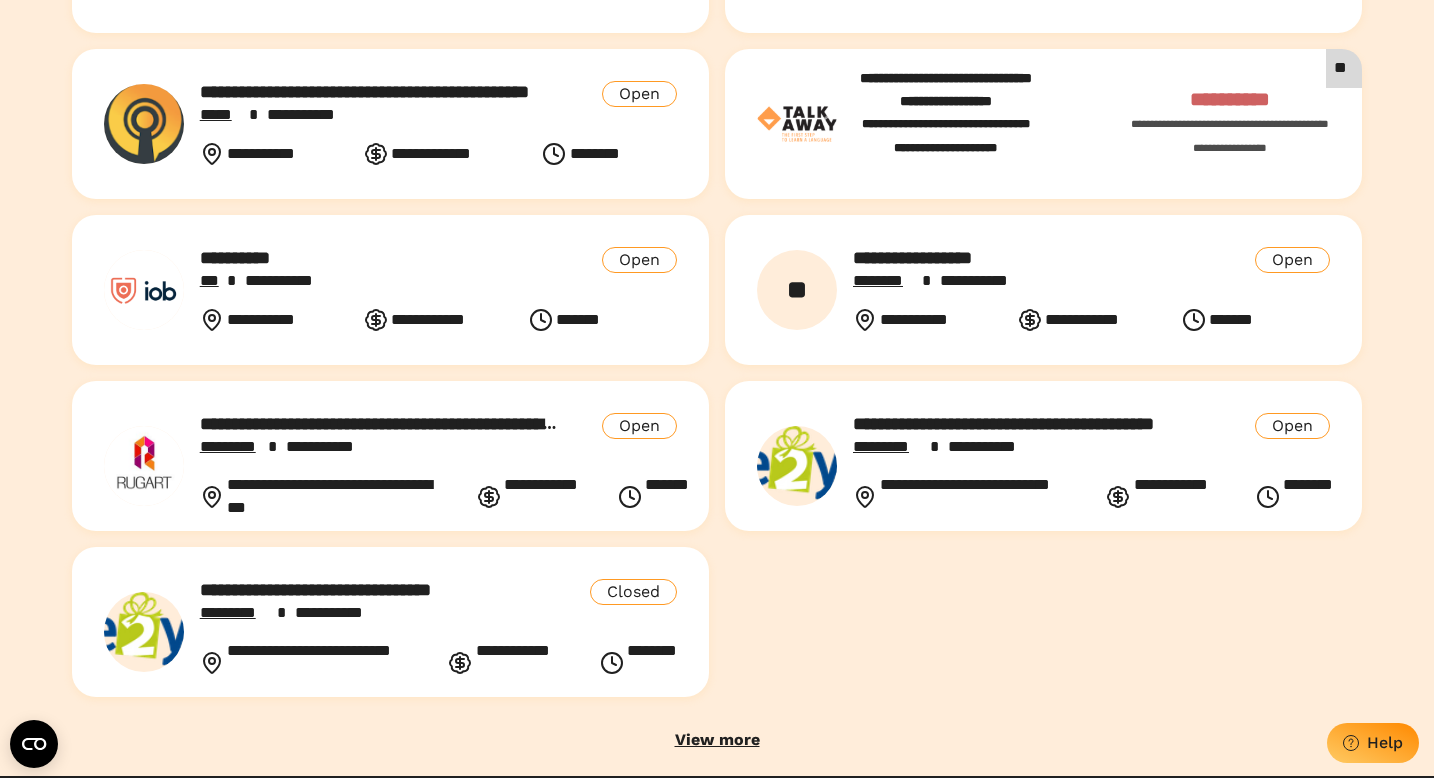 click on "**********" at bounding box center [380, 424] 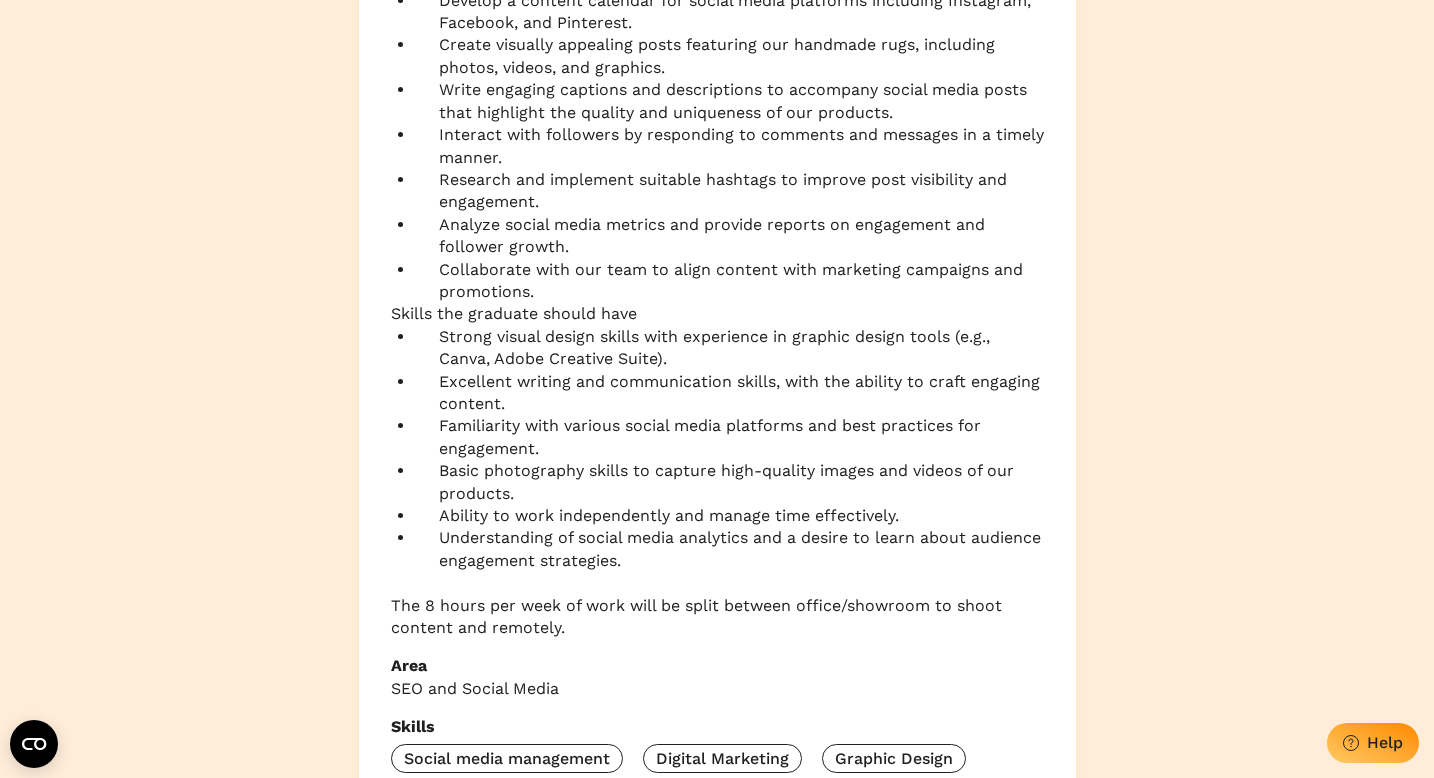 scroll, scrollTop: 0, scrollLeft: 0, axis: both 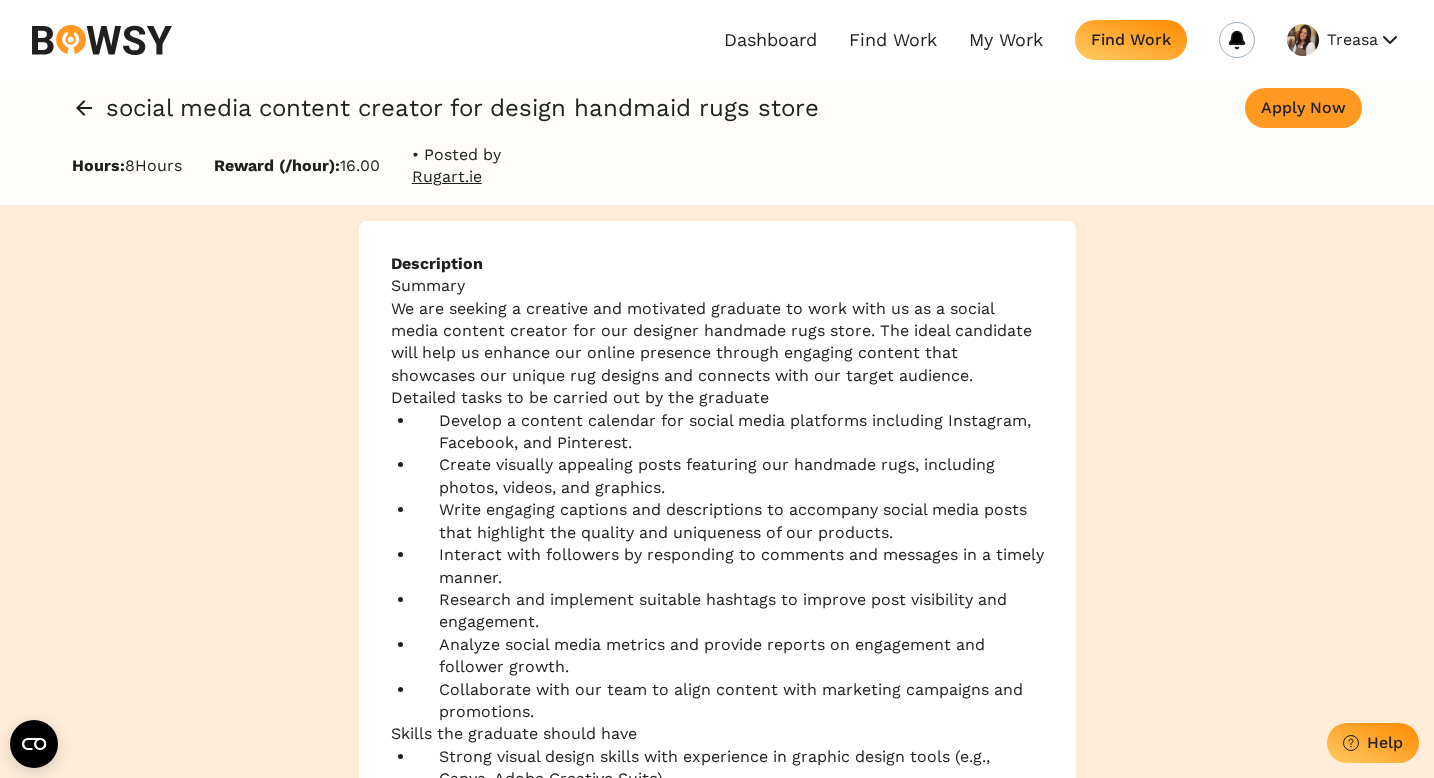 click 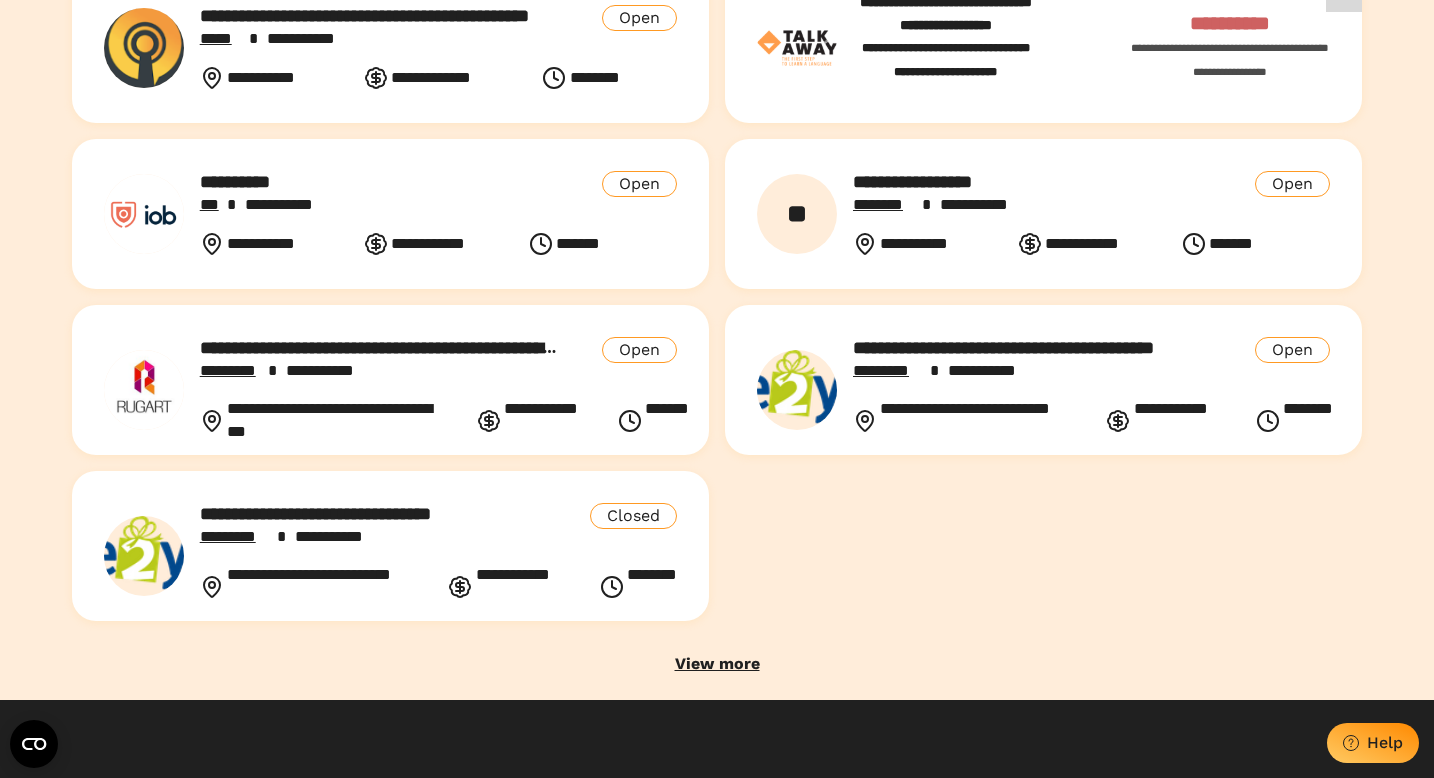 scroll, scrollTop: 720, scrollLeft: 0, axis: vertical 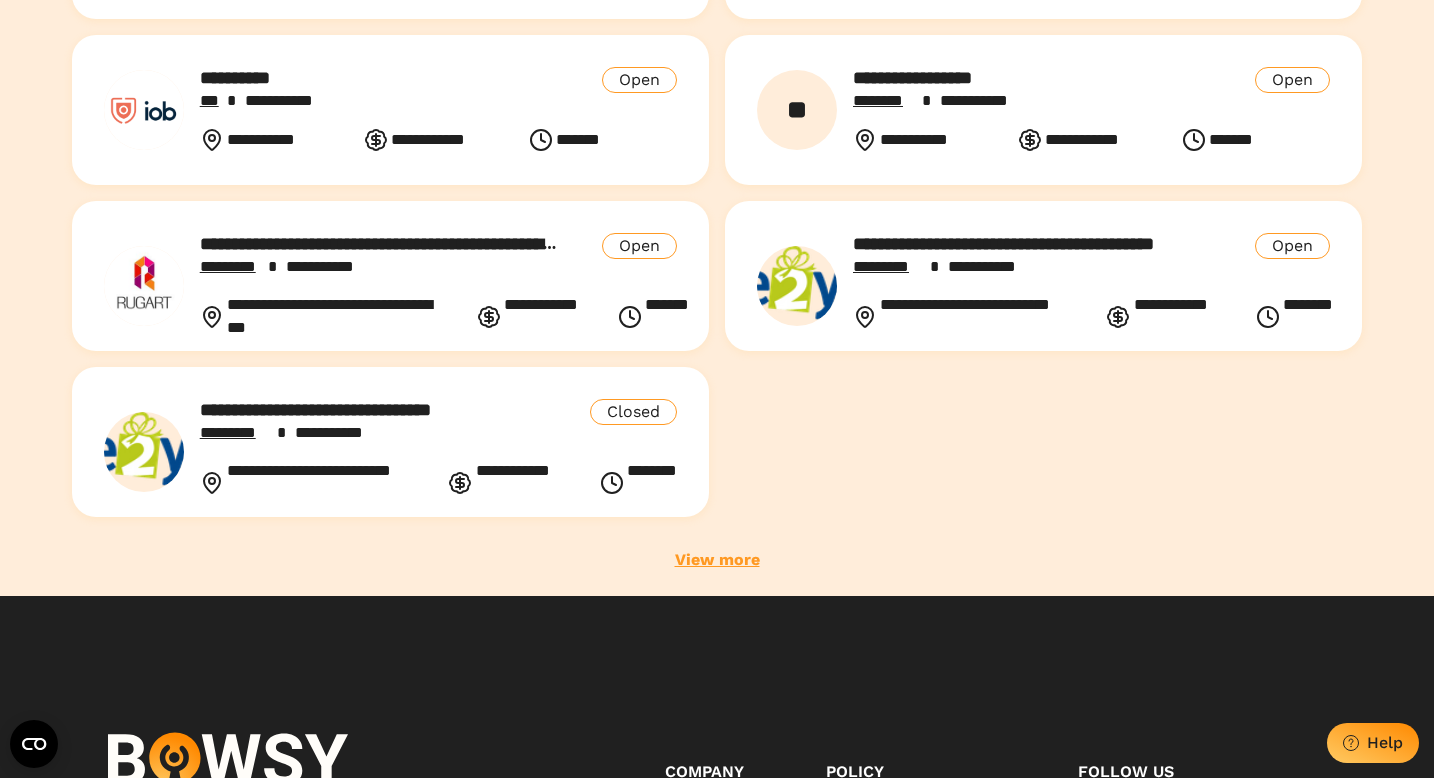 click on "View more" at bounding box center (717, 560) 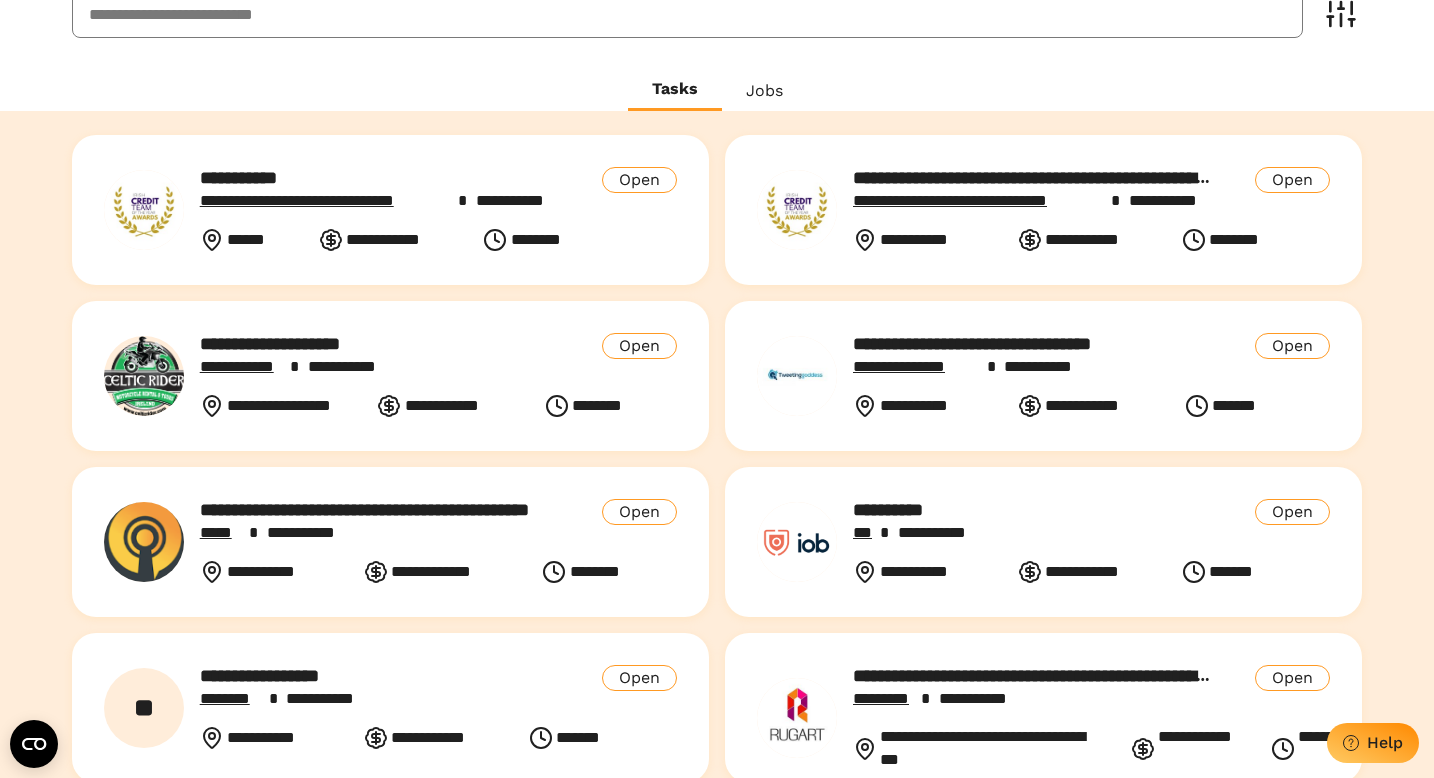 scroll, scrollTop: 0, scrollLeft: 0, axis: both 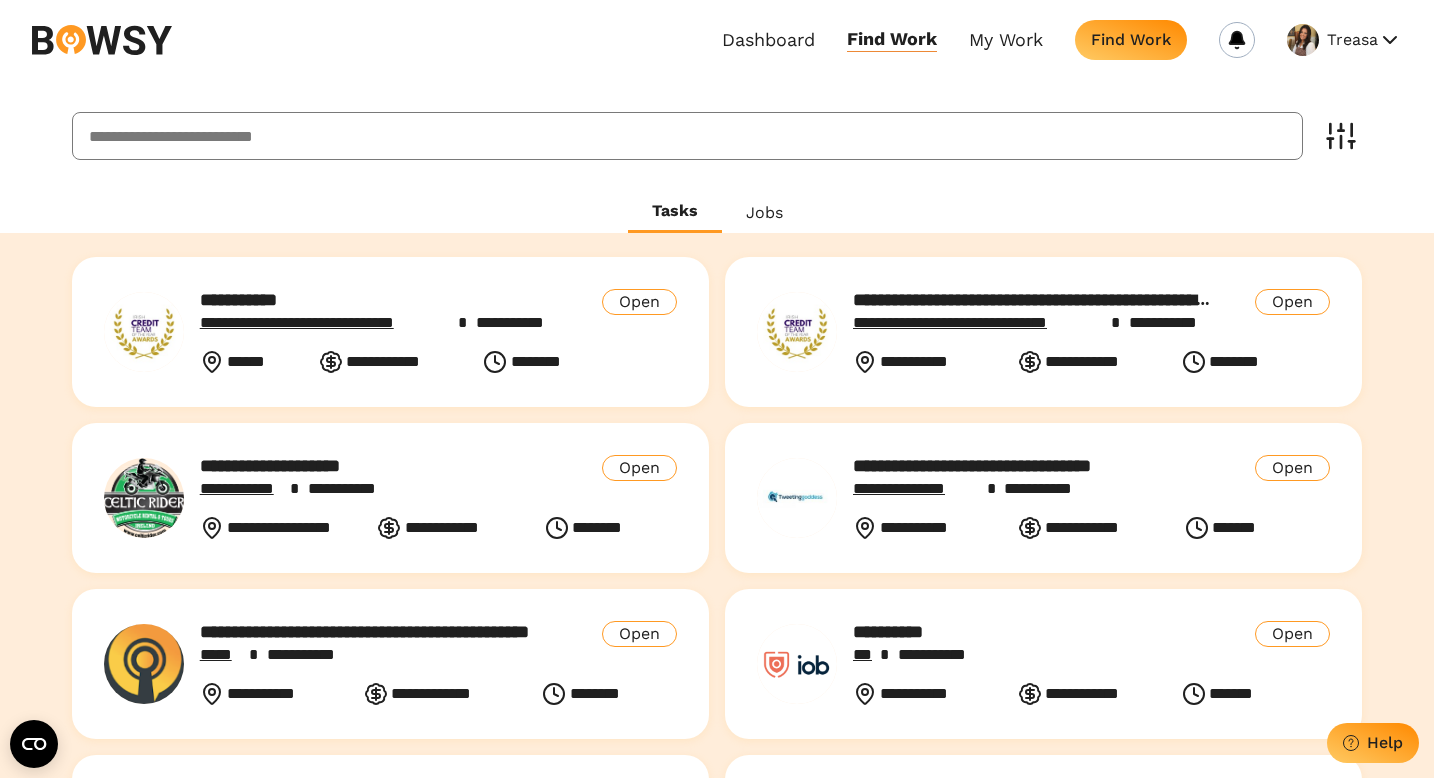 click on "Dashboard Find Work My Work Find Work [FIRST] My Profile Invoices Logout" at bounding box center (717, 40) 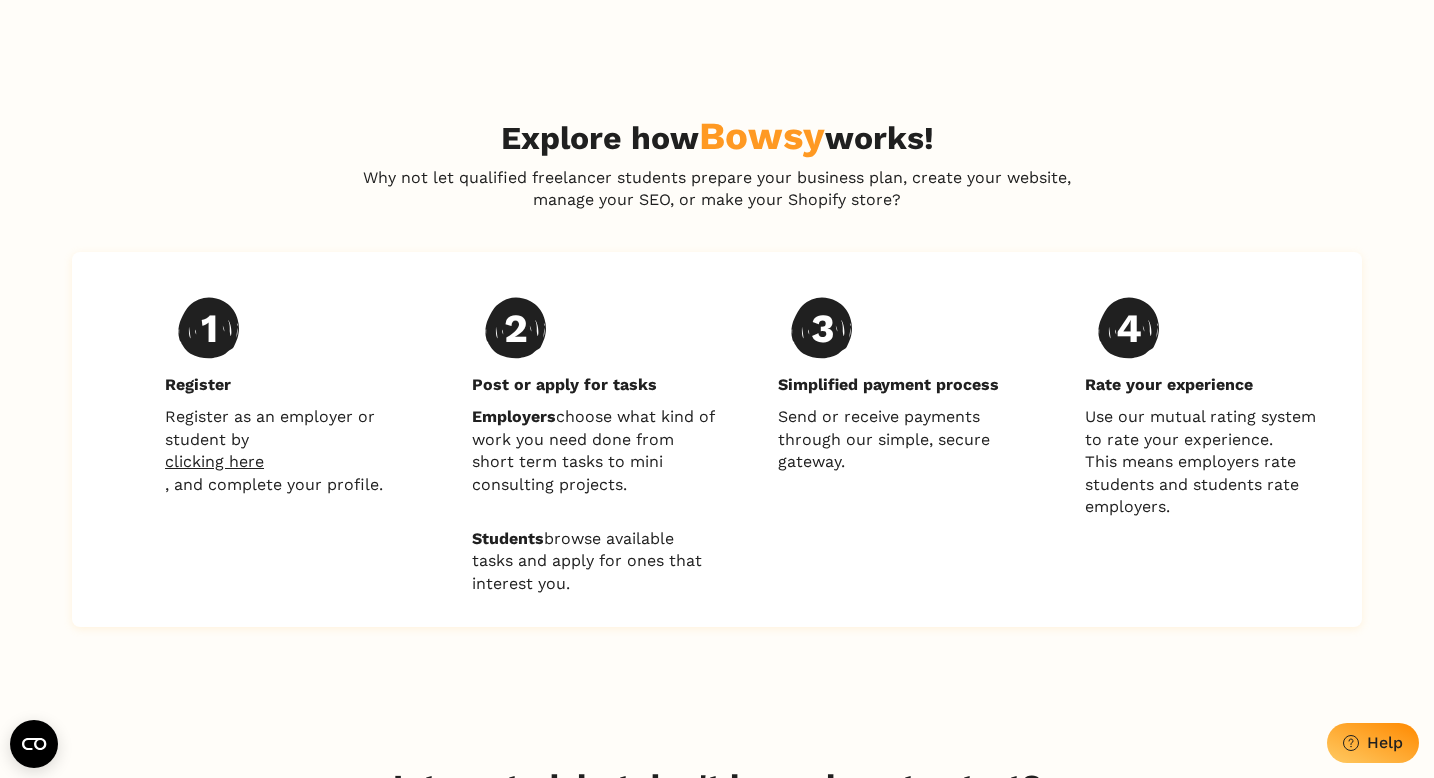 scroll, scrollTop: 1678, scrollLeft: 0, axis: vertical 